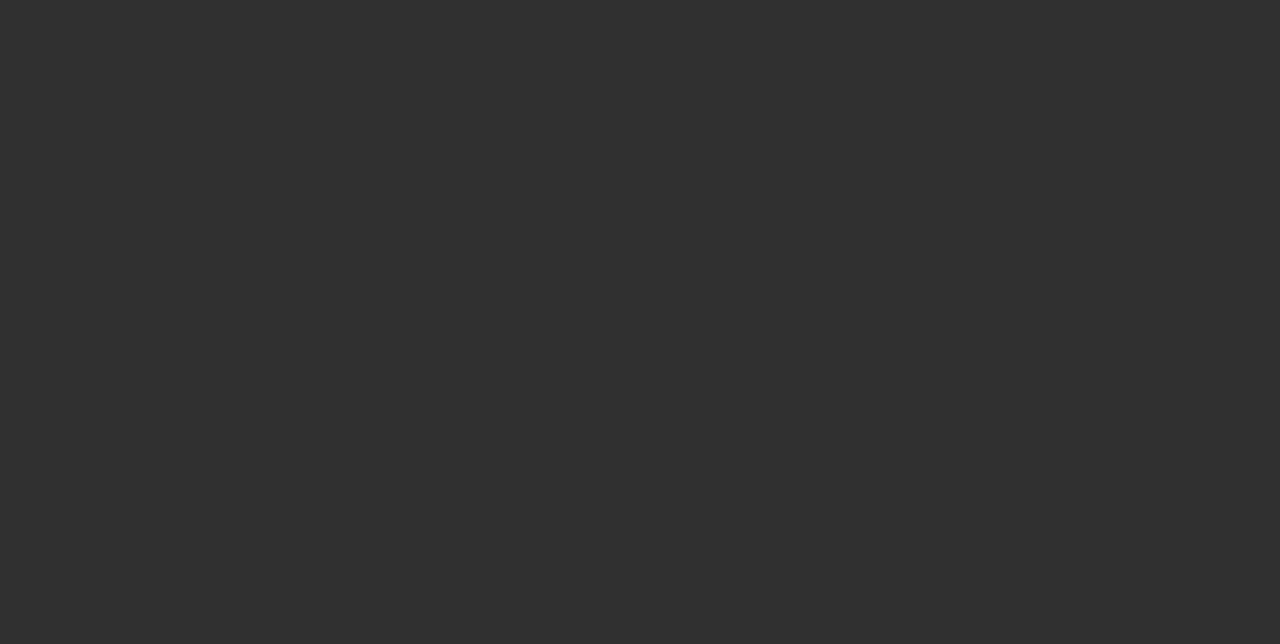 scroll, scrollTop: 0, scrollLeft: 0, axis: both 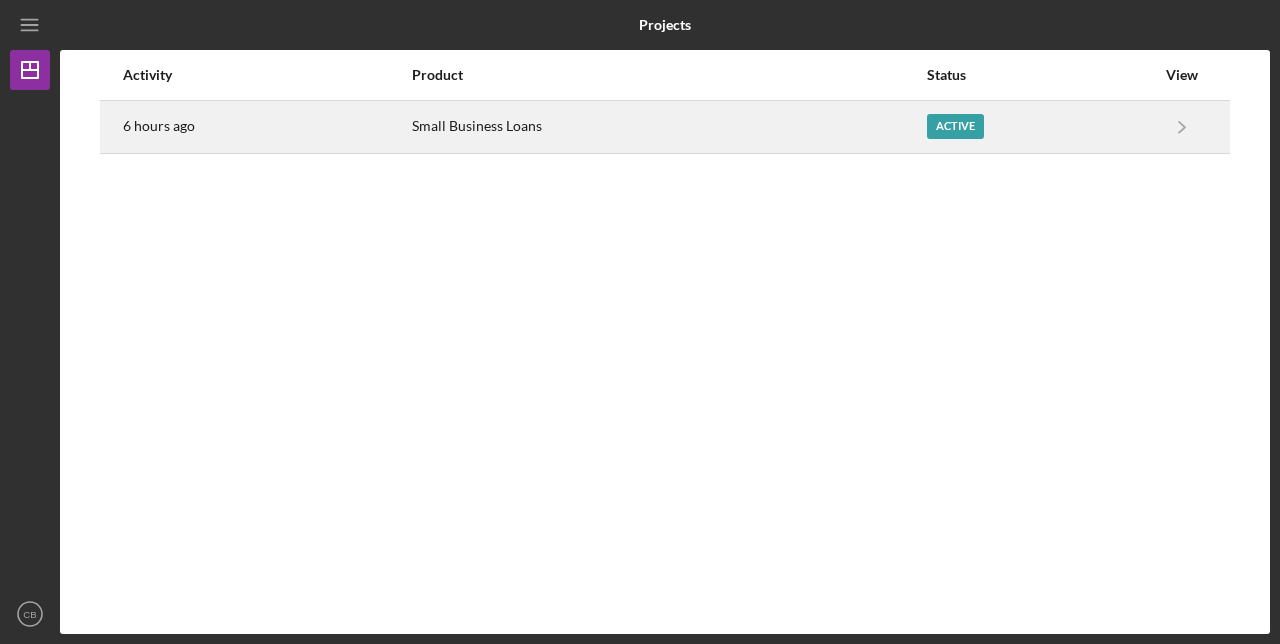 click on "Small Business Loans" at bounding box center (668, 127) 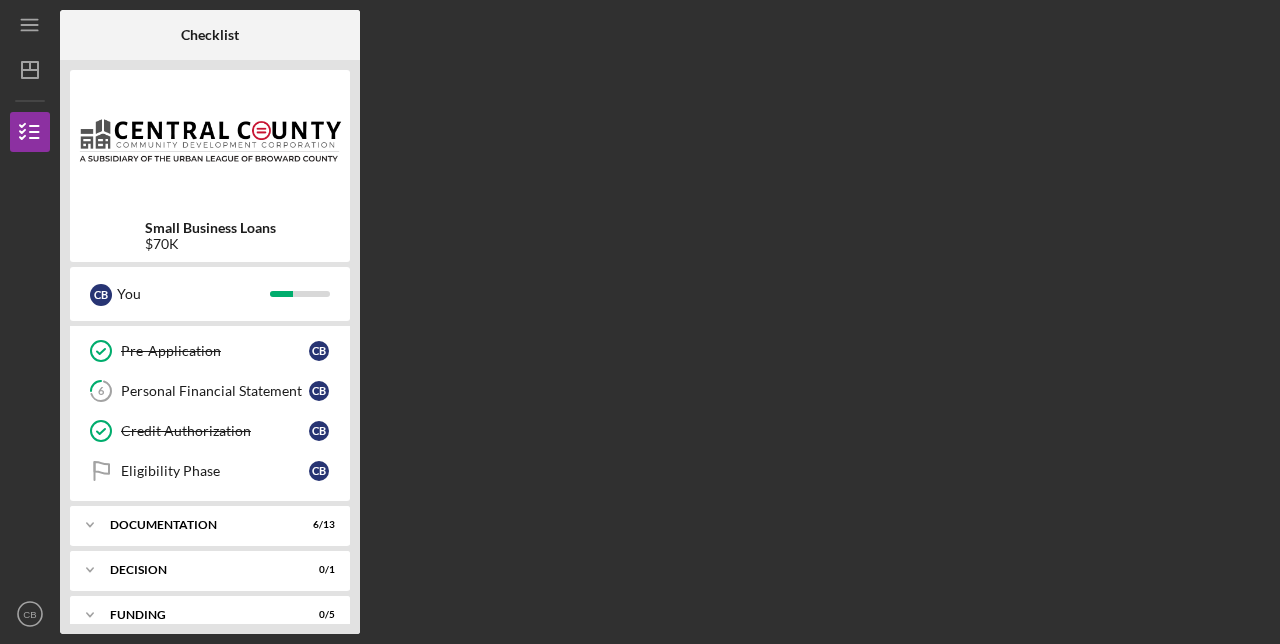 scroll, scrollTop: 263, scrollLeft: 0, axis: vertical 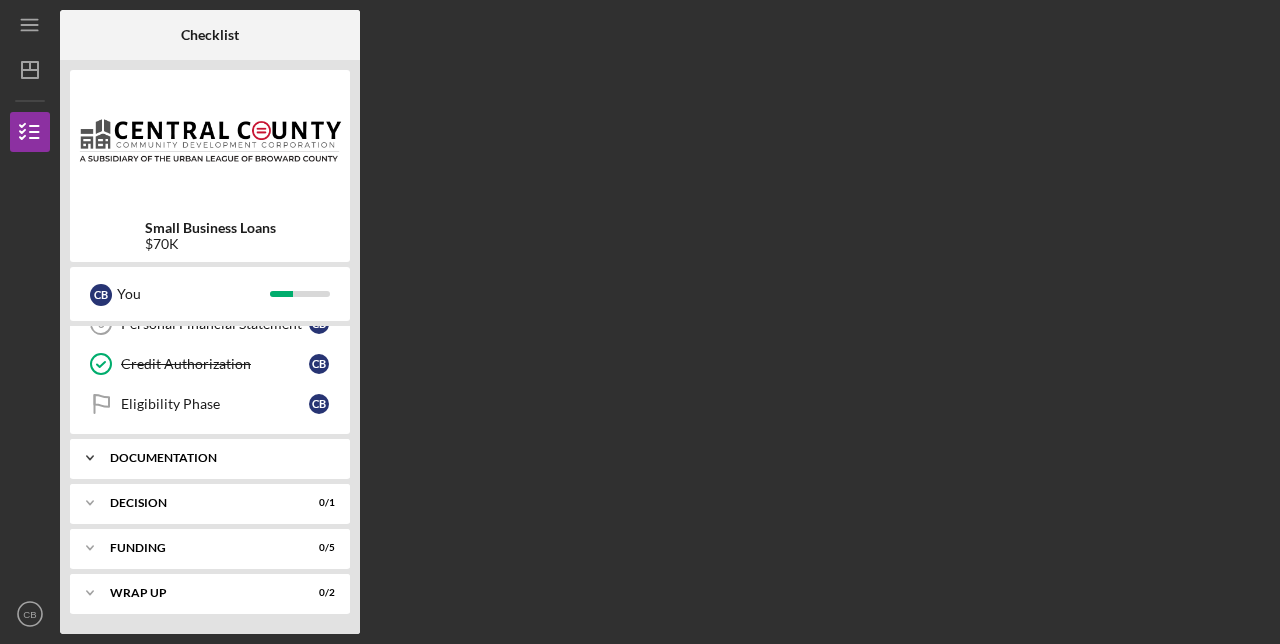 click on "Documentation" at bounding box center [217, 458] 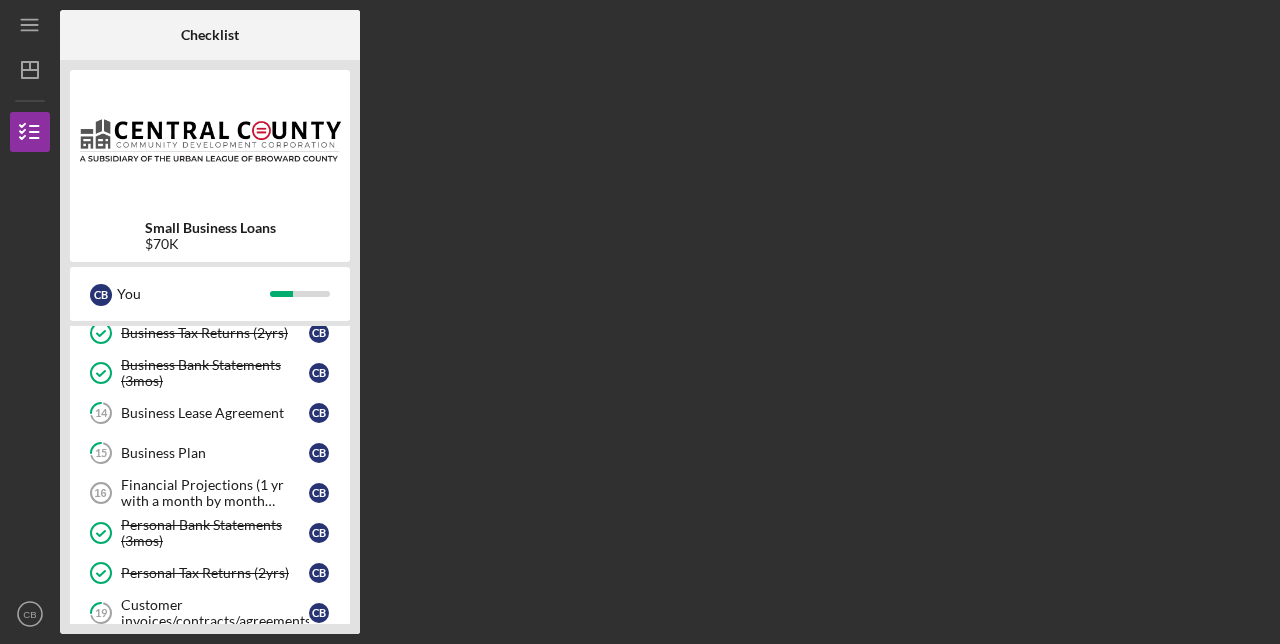 scroll, scrollTop: 591, scrollLeft: 0, axis: vertical 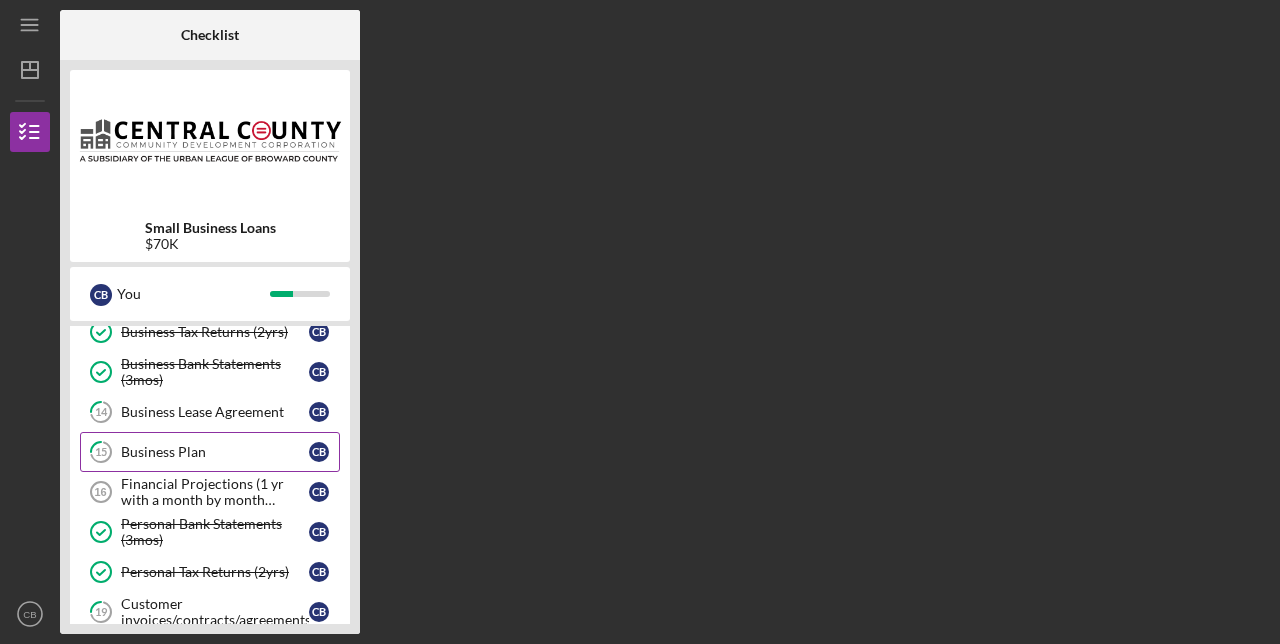 click on "Business Plan" at bounding box center (215, 452) 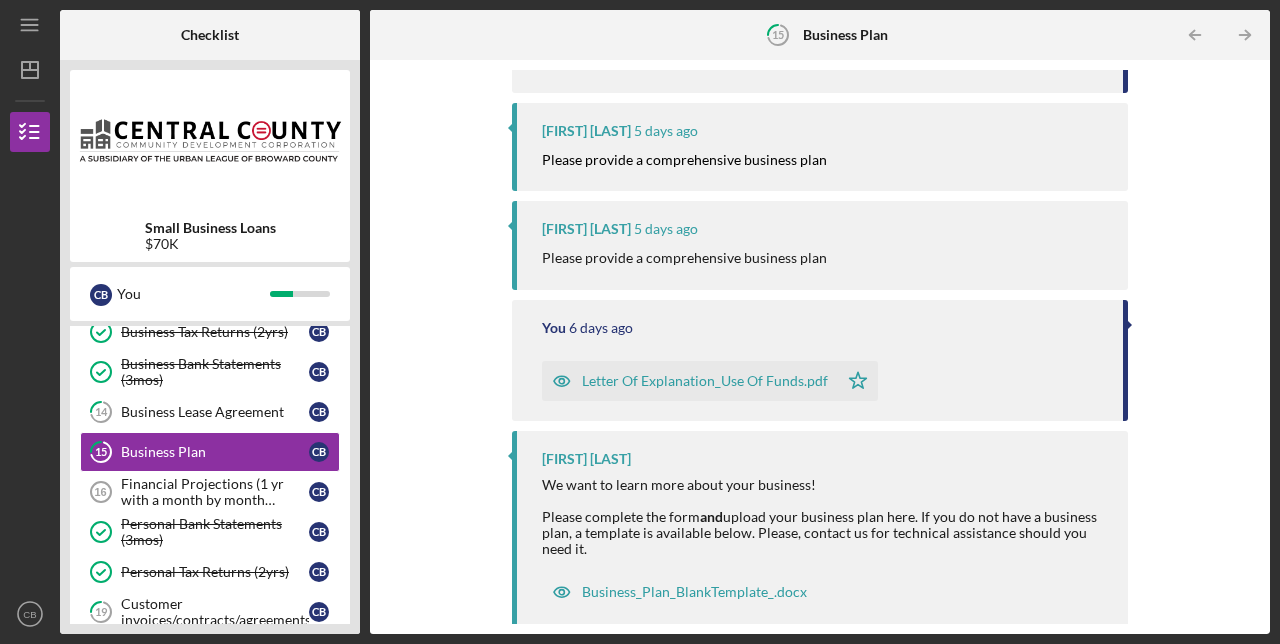 scroll, scrollTop: 667, scrollLeft: 0, axis: vertical 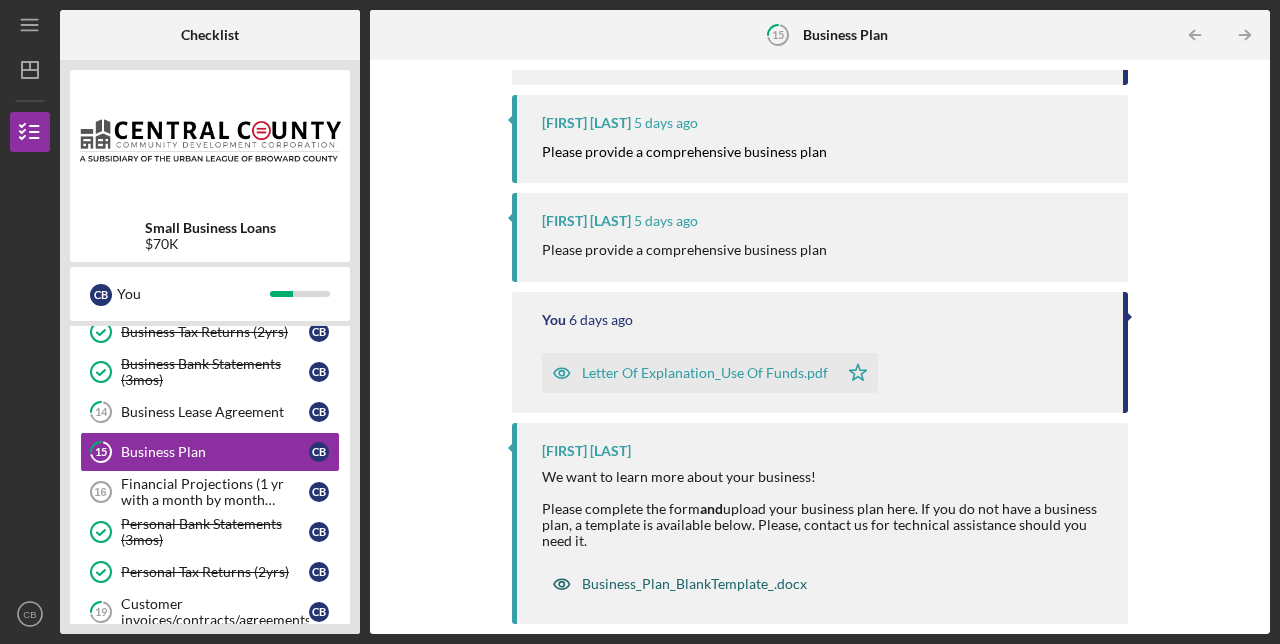 click on "Business_Plan_BlankTemplate_.docx" at bounding box center [694, 584] 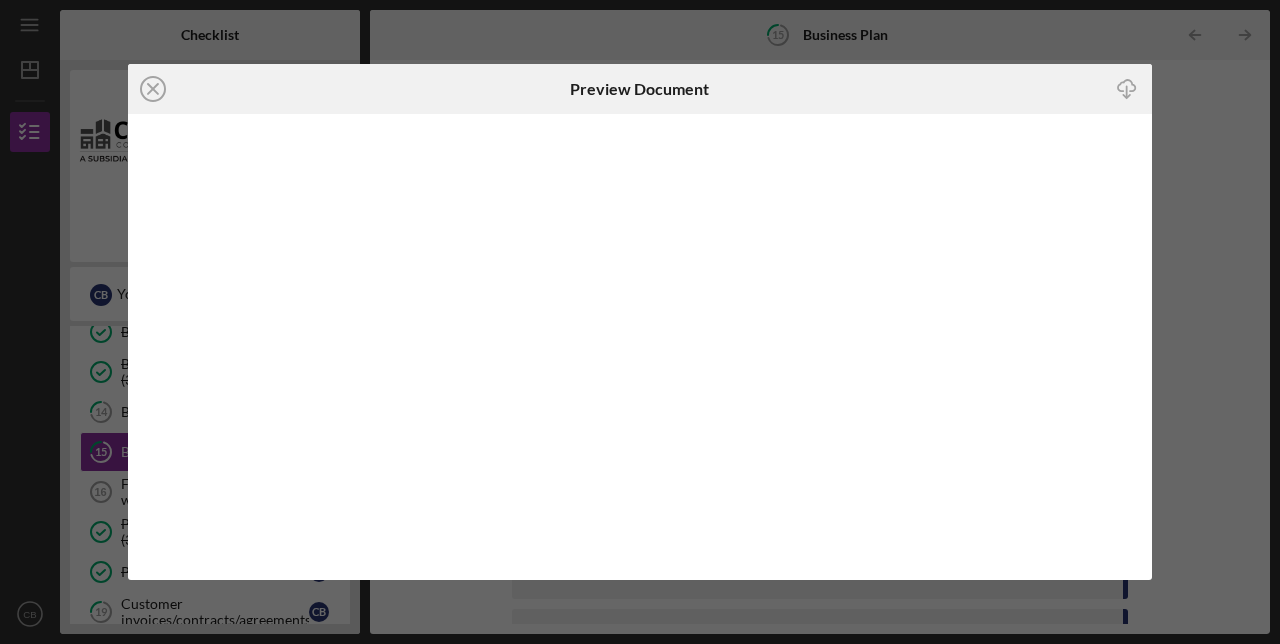 click 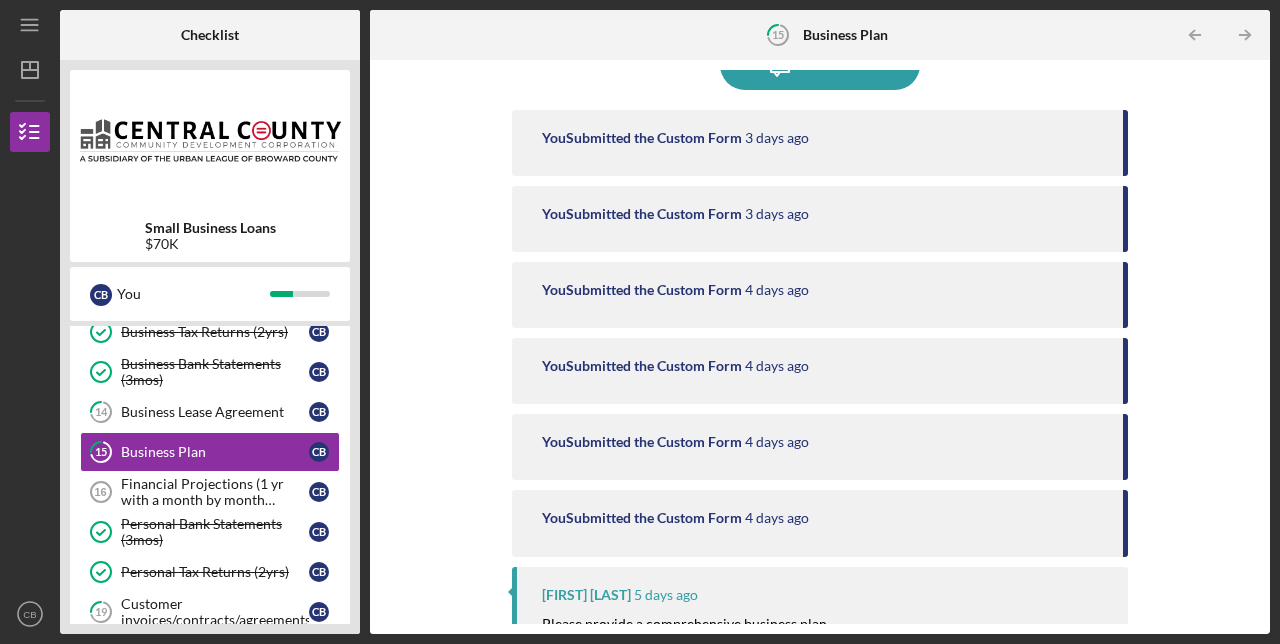 scroll, scrollTop: 194, scrollLeft: 0, axis: vertical 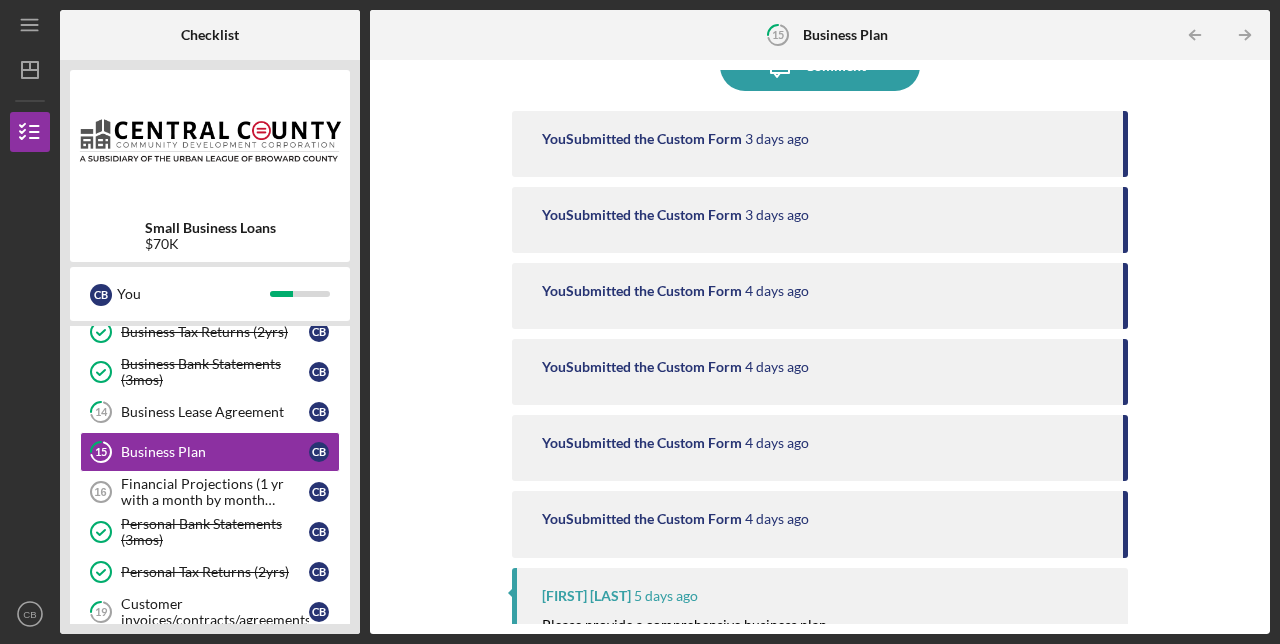 click on "You  Submitted the Custom Form" at bounding box center [642, 139] 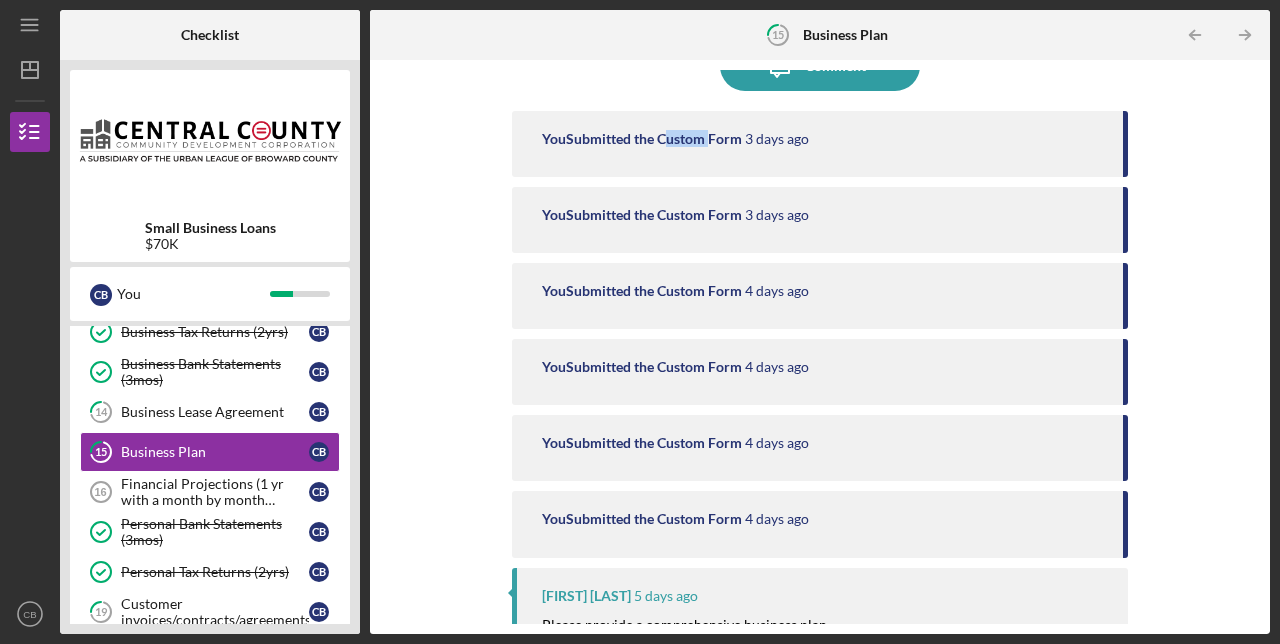 click on "You  Submitted the Custom Form" at bounding box center (642, 139) 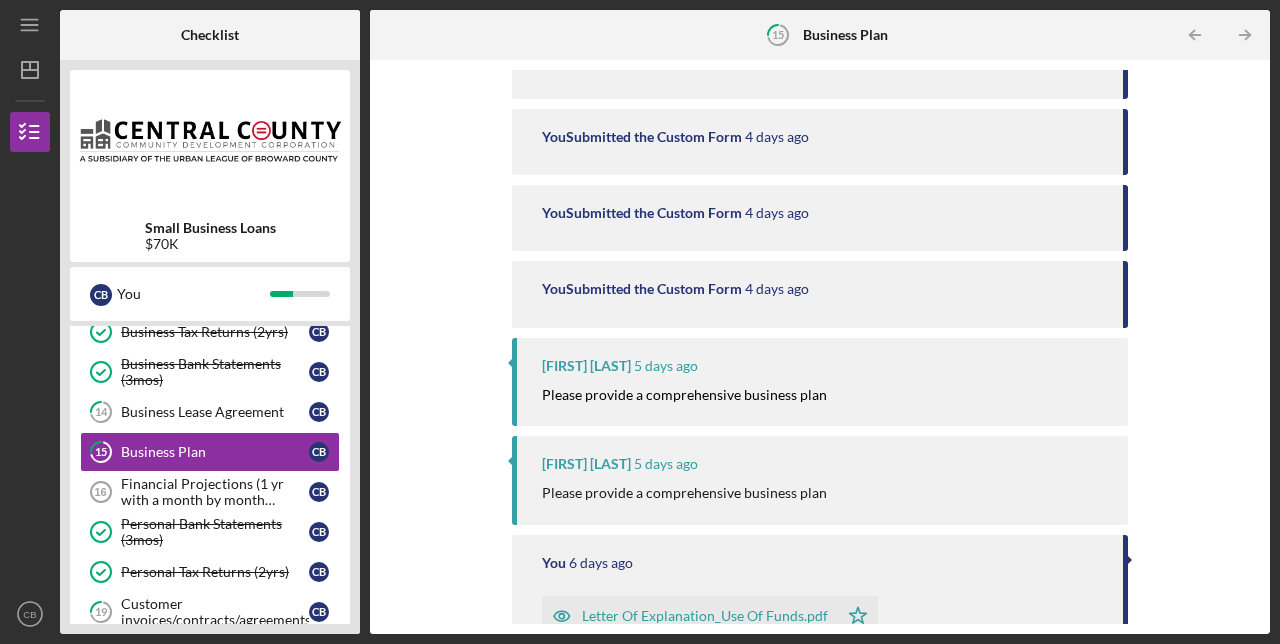 scroll, scrollTop: 549, scrollLeft: 0, axis: vertical 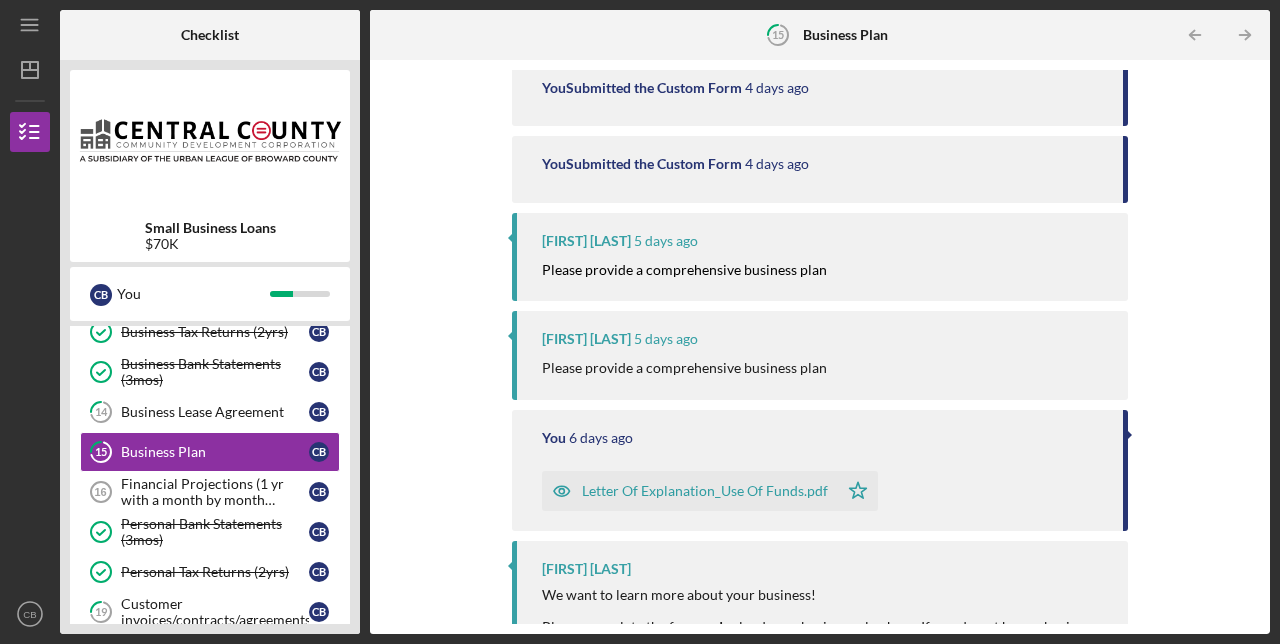 click on "5 days ago" at bounding box center [666, 241] 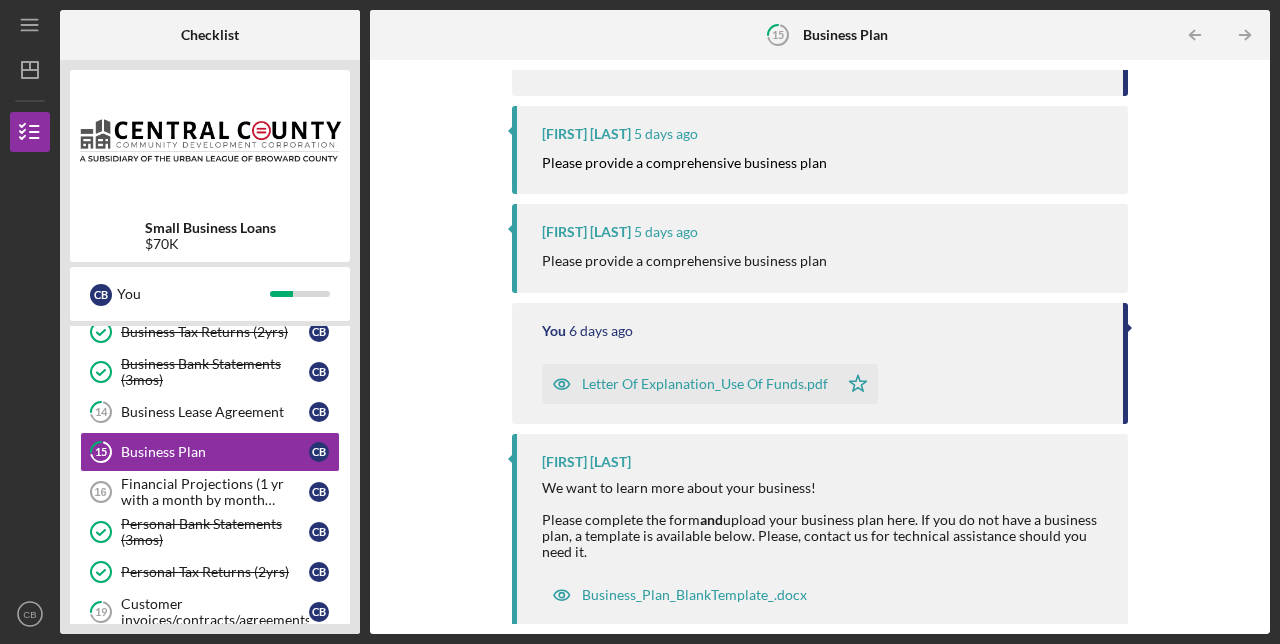 scroll, scrollTop: 667, scrollLeft: 0, axis: vertical 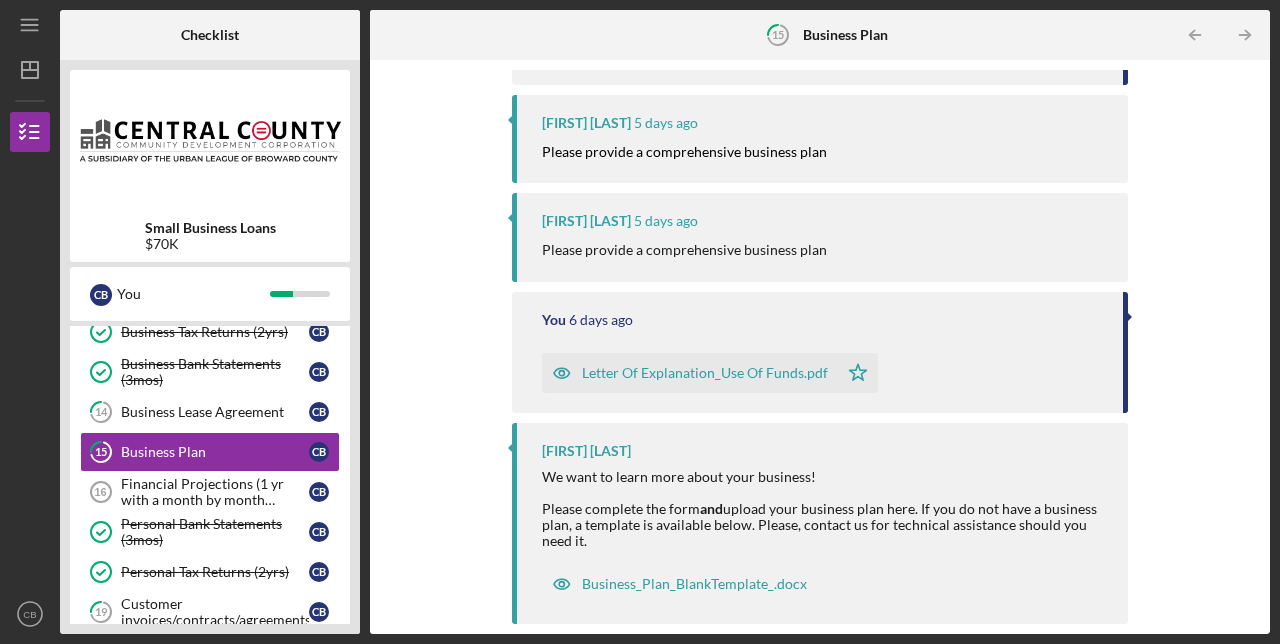 click on "Letter Of Explanation_Use Of Funds.pdf" at bounding box center (705, 373) 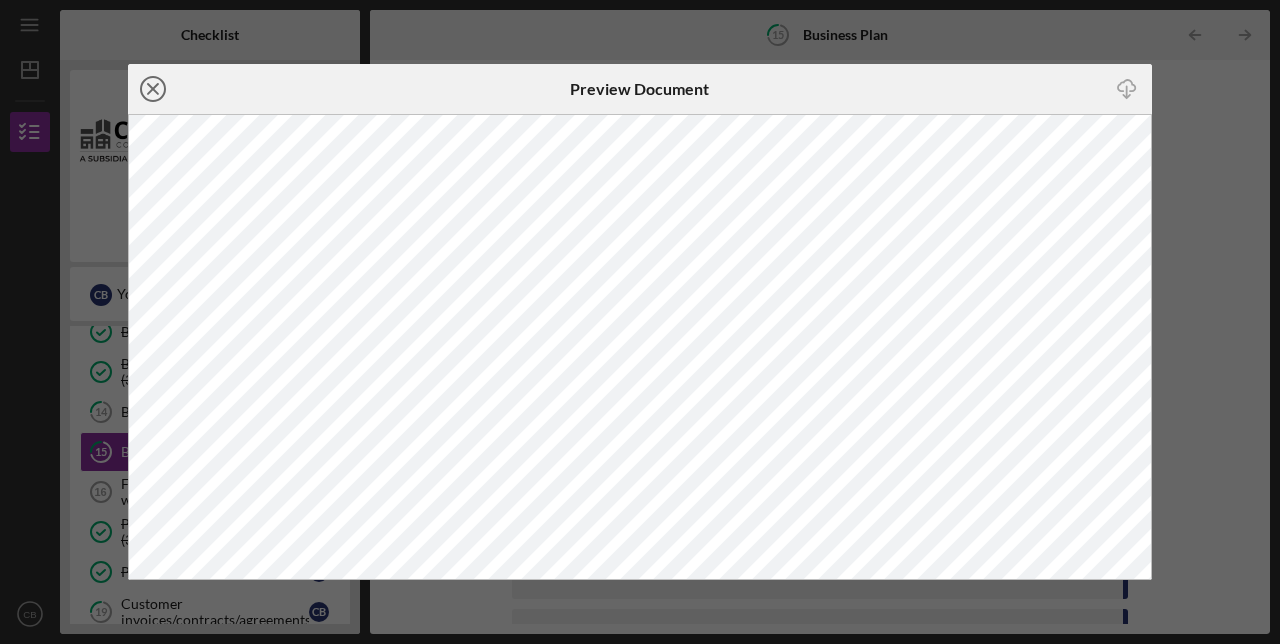 click on "Icon/Close" 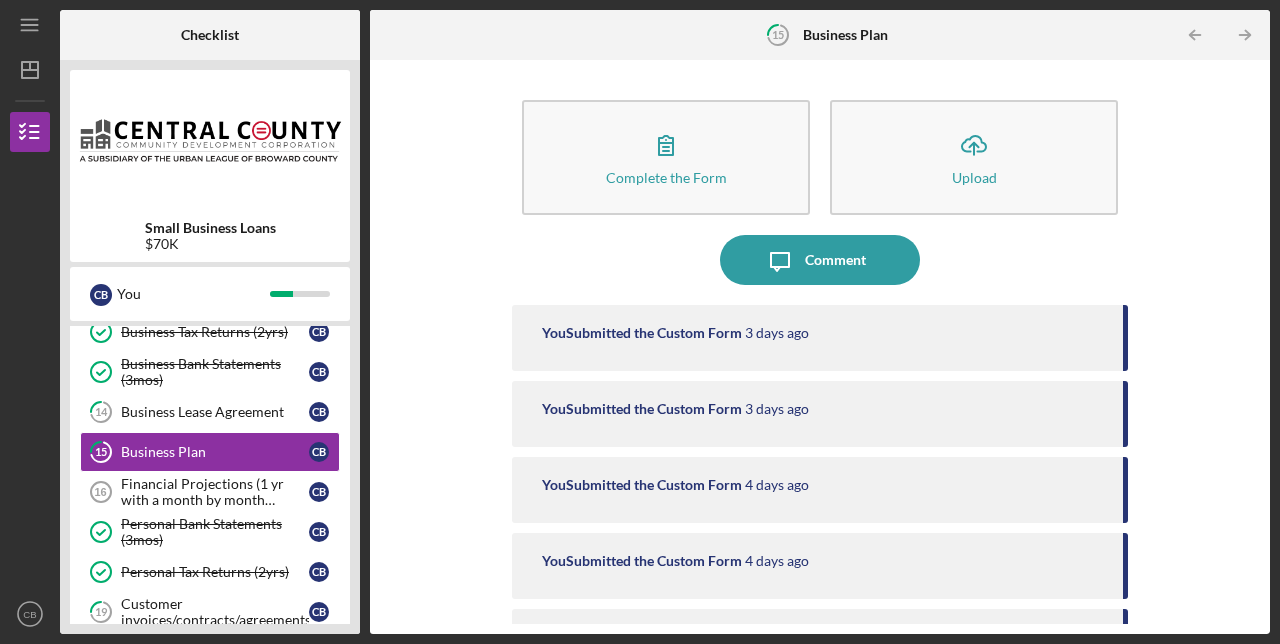 scroll, scrollTop: 0, scrollLeft: 0, axis: both 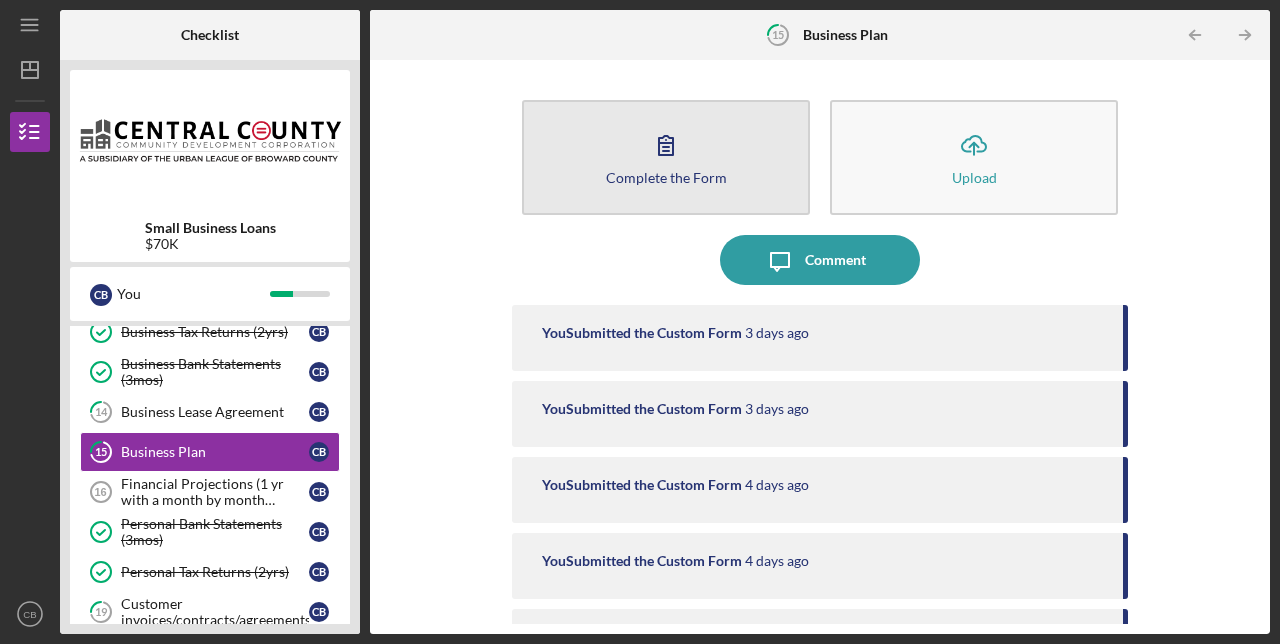 click 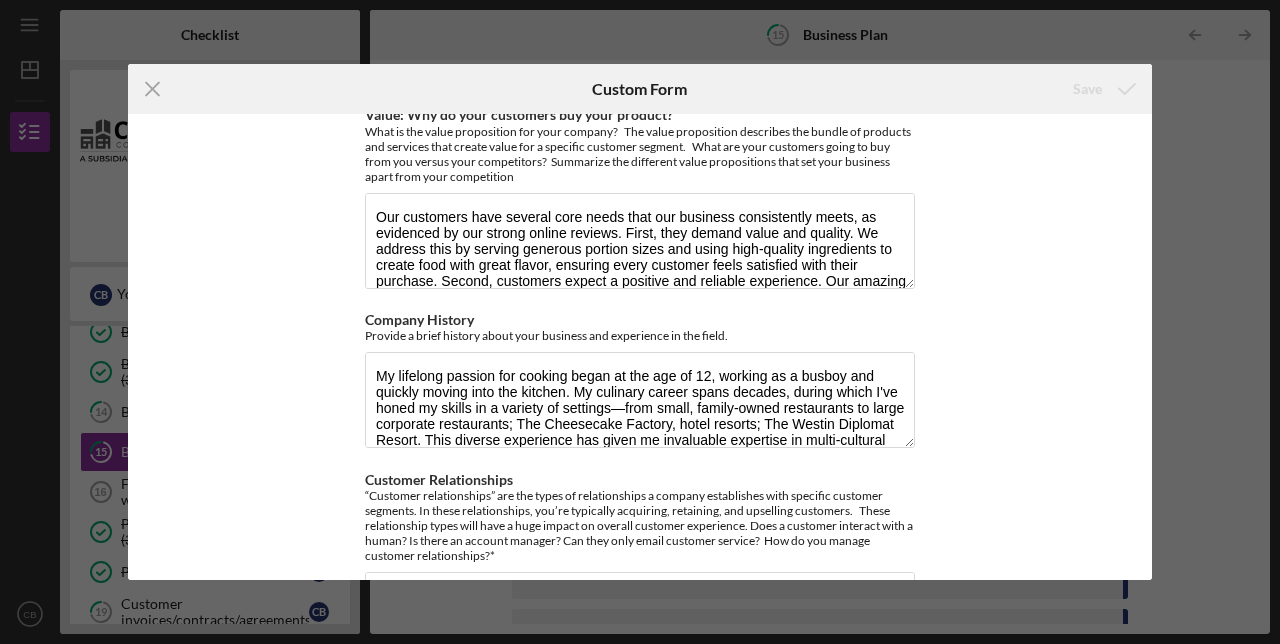 scroll, scrollTop: 0, scrollLeft: 0, axis: both 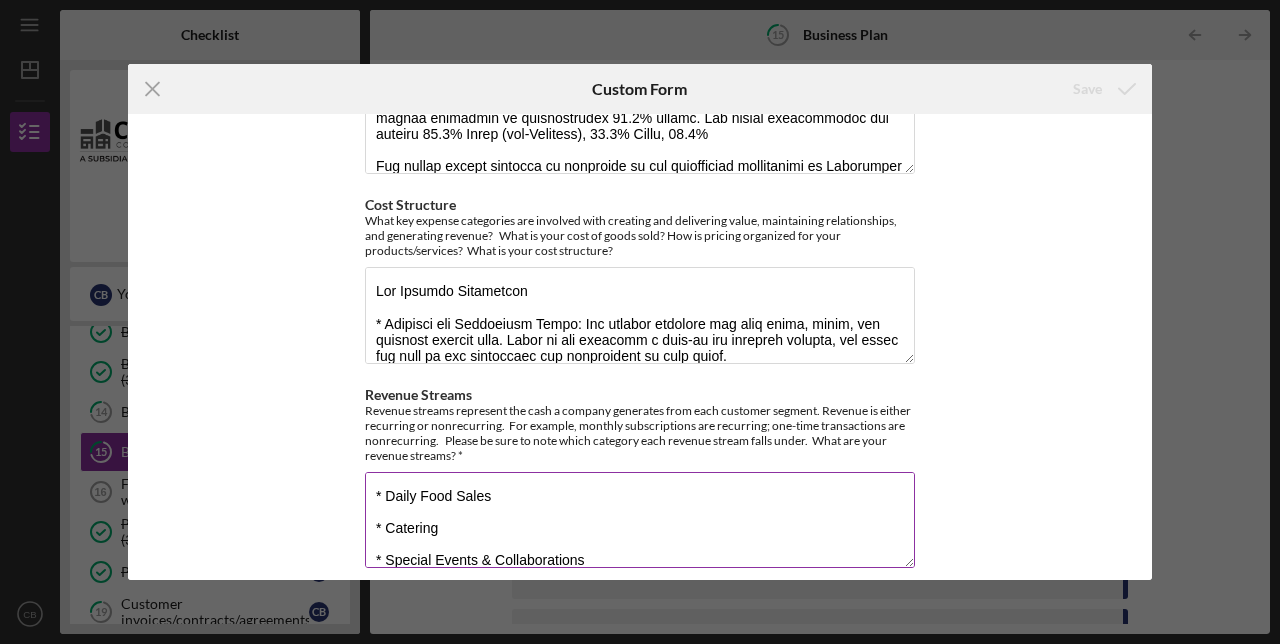 drag, startPoint x: 600, startPoint y: 536, endPoint x: 446, endPoint y: 282, distance: 297.03873 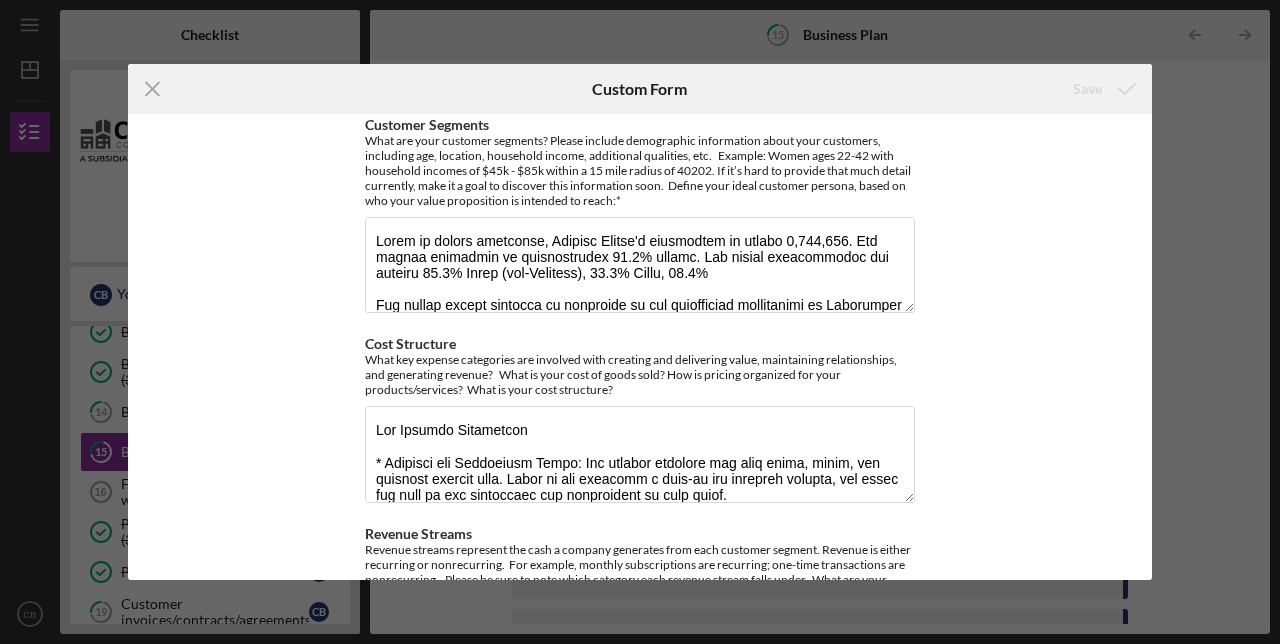 scroll, scrollTop: 950, scrollLeft: 0, axis: vertical 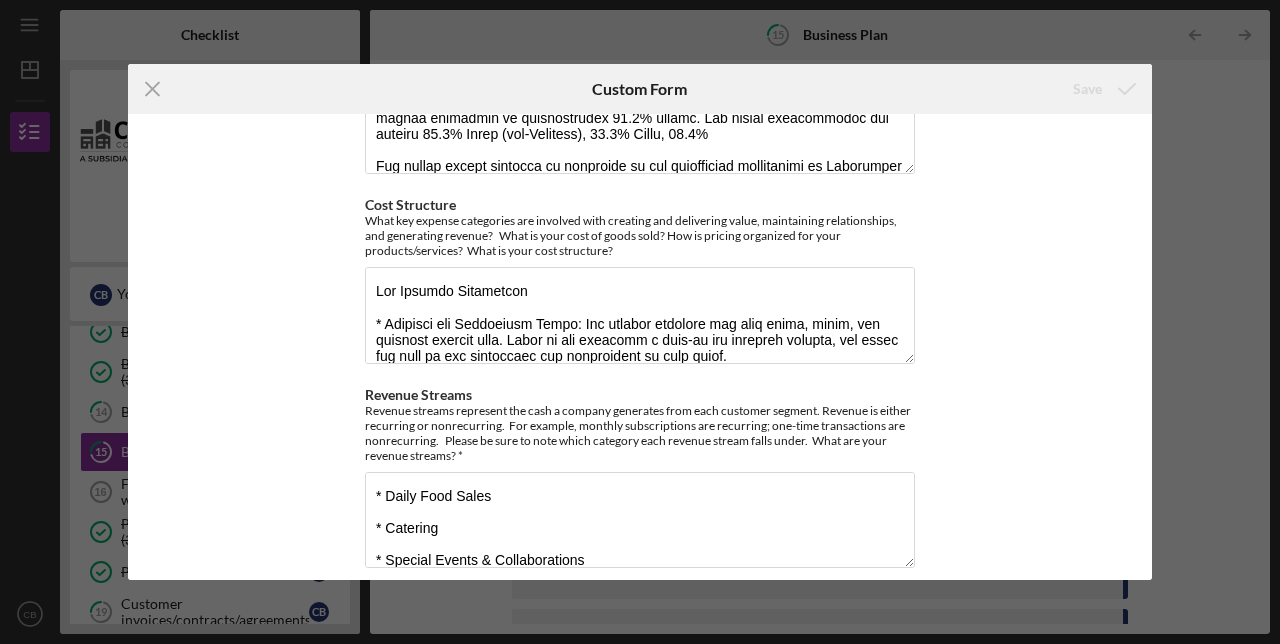 click on "Value: Why do your customers buy your product? What is the value proposition for your company?   The value proposition describes the bundle of products and services that create value for a specific customer segment.   What are your customers going to buy from you versus your competitors?  Summarize the different value propositions that set your business apart from your competition Company History Provide a brief history about your business and experience in the field. Customer Relationships “Customer relationships” are the types of relationships a company establishes with specific customer segments. In these relationships, you’re typically acquiring, retaining, and upselling customers.   These relationship types will have a huge impact on overall customer experience. Does a customer interact with a human? Is there an account manager? Can they only email customer service?  How do you manage customer relationships?* Channels Customer Segments Cost Structure Revenue Streams" at bounding box center [640, 346] 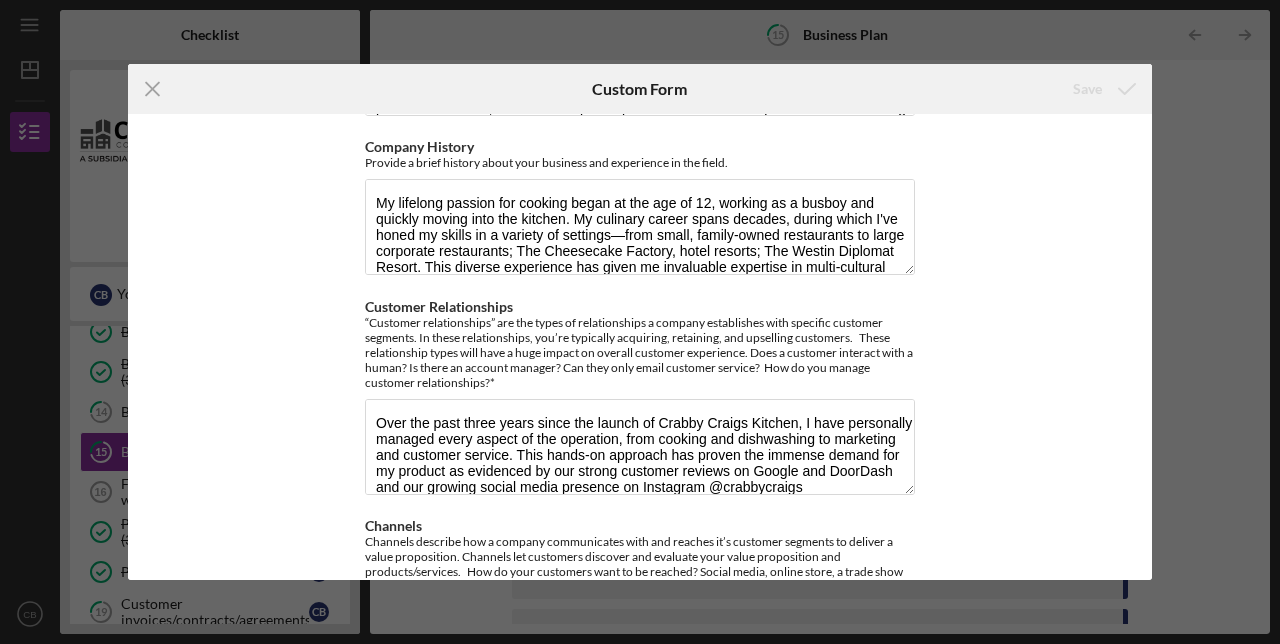 scroll, scrollTop: 0, scrollLeft: 0, axis: both 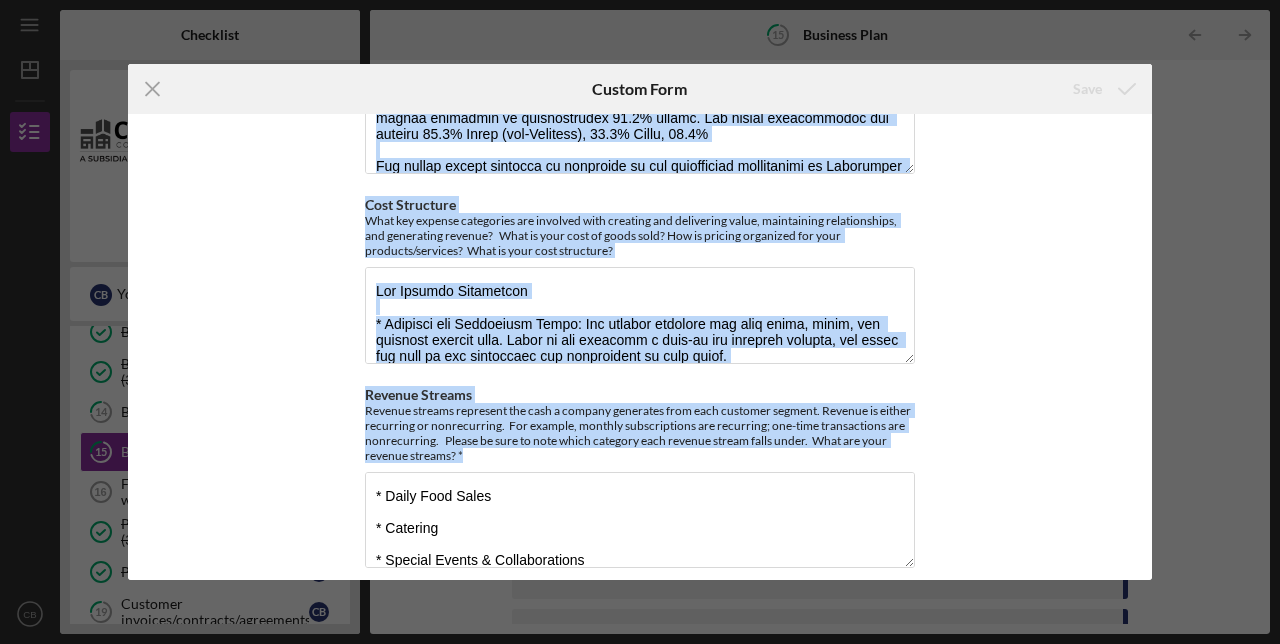 drag, startPoint x: 371, startPoint y: 131, endPoint x: 759, endPoint y: 577, distance: 591.1514 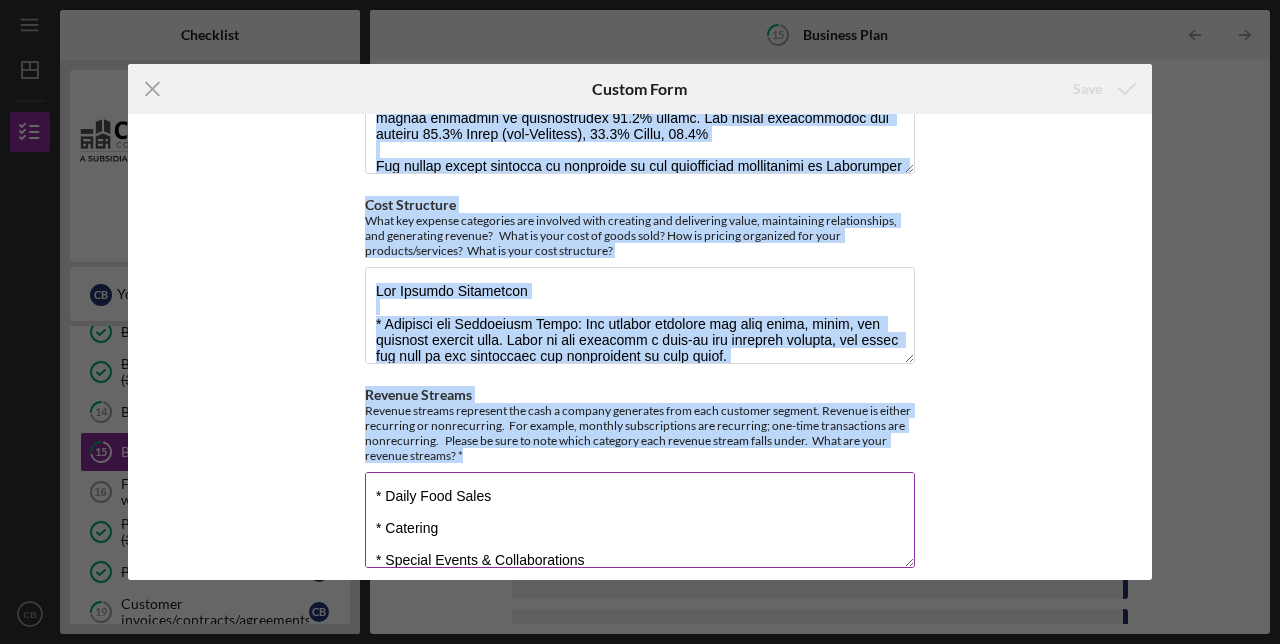 scroll, scrollTop: 129, scrollLeft: 0, axis: vertical 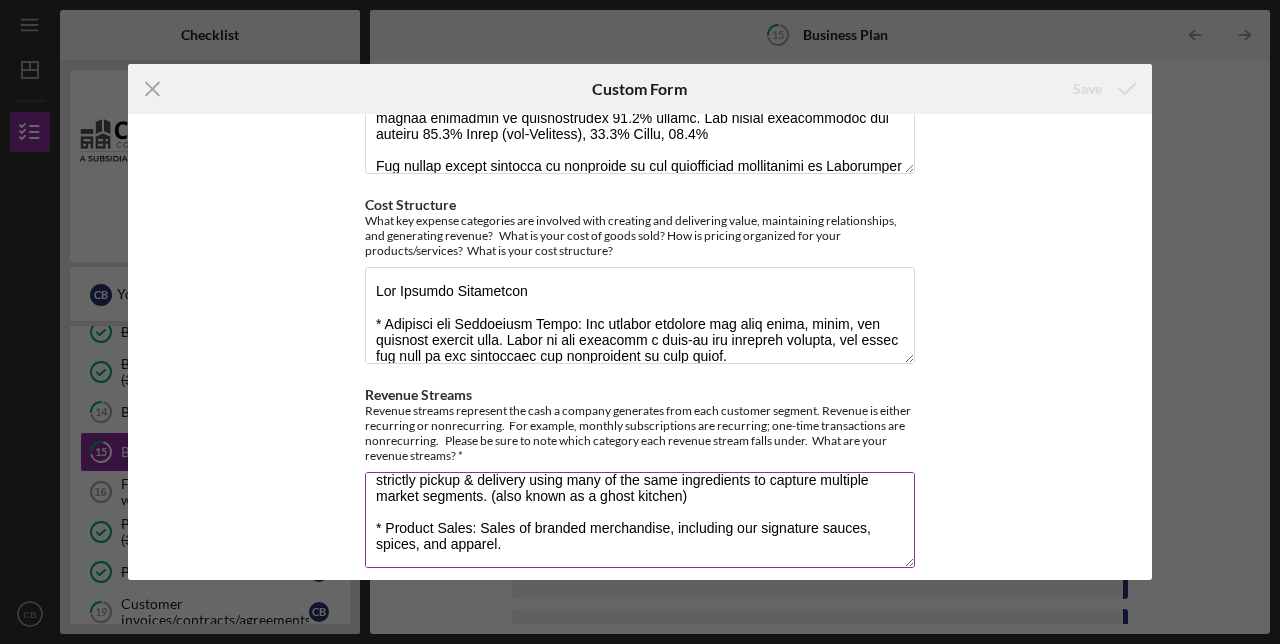 click on "* Daily Food Sales
* Catering
* Special Events & Collaborations
* Multi-Concept Kitchen: Operating different menu concepts from the same kitchen strictly pickup & delivery using many of the same ingredients to capture multiple market segments. (also known as a ghost kitchen)
* Product Sales: Sales of branded merchandise, including our signature sauces, spices, and apparel." at bounding box center (640, 520) 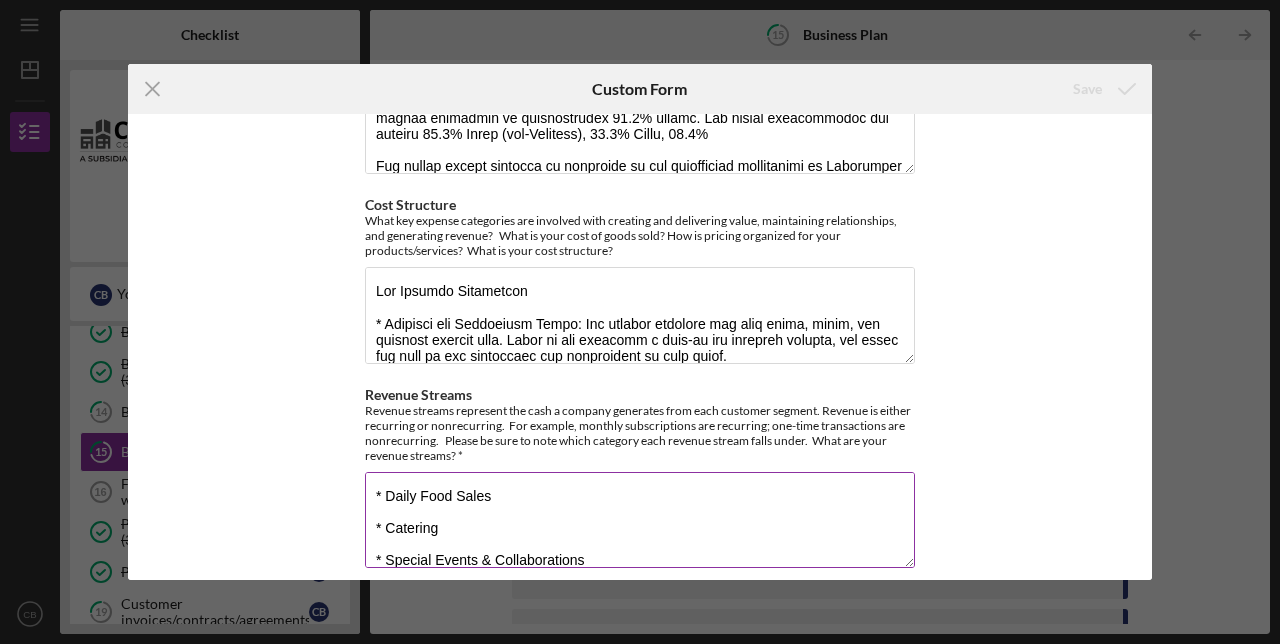 drag, startPoint x: 518, startPoint y: 526, endPoint x: 342, endPoint y: 238, distance: 337.52036 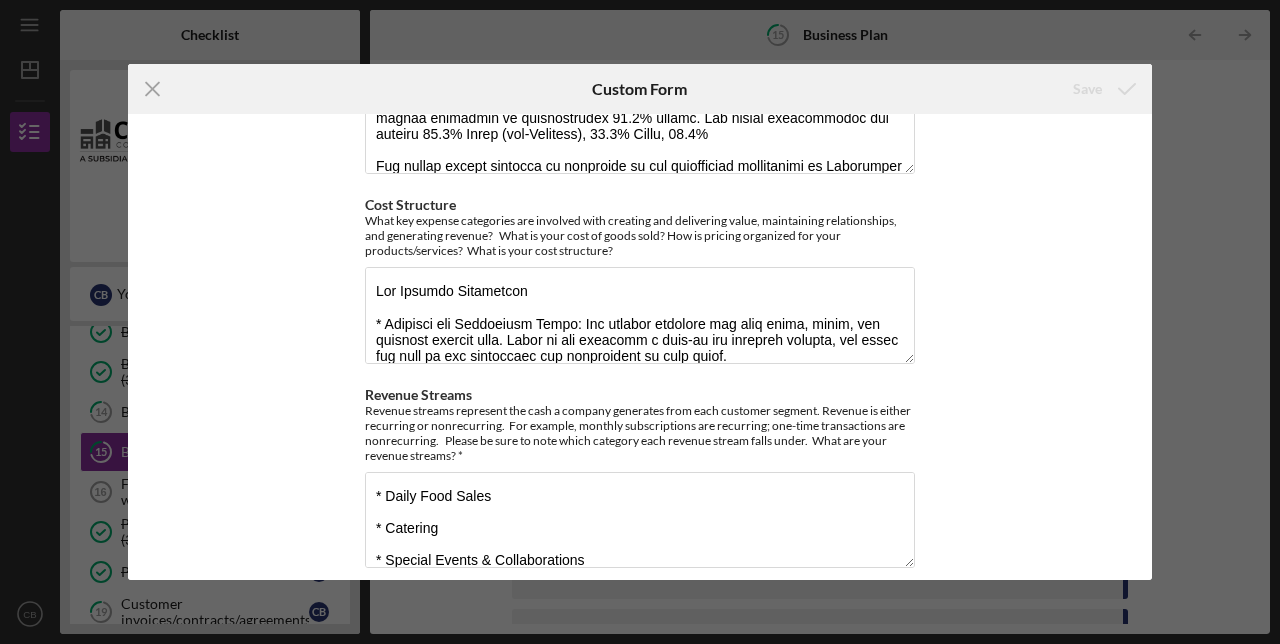 click on "Value: Why do your customers buy your product? What is the value proposition for your company?   The value proposition describes the bundle of products and services that create value for a specific customer segment.   What are your customers going to buy from you versus your competitors?  Summarize the different value propositions that set your business apart from your competition Company History Provide a brief history about your business and experience in the field. Customer Relationships “Customer relationships” are the types of relationships a company establishes with specific customer segments. In these relationships, you’re typically acquiring, retaining, and upselling customers.   These relationship types will have a huge impact on overall customer experience. Does a customer interact with a human? Is there an account manager? Can they only email customer service?  How do you manage customer relationships?* Channels Customer Segments Cost Structure Revenue Streams" at bounding box center (640, 346) 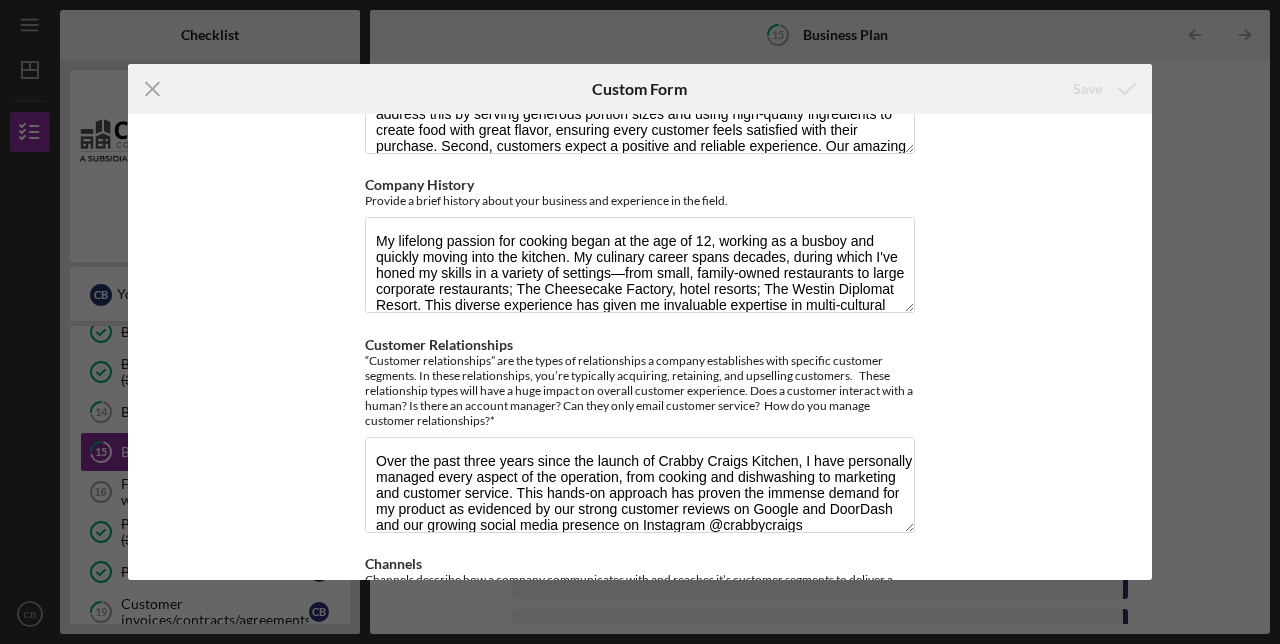 scroll, scrollTop: 0, scrollLeft: 0, axis: both 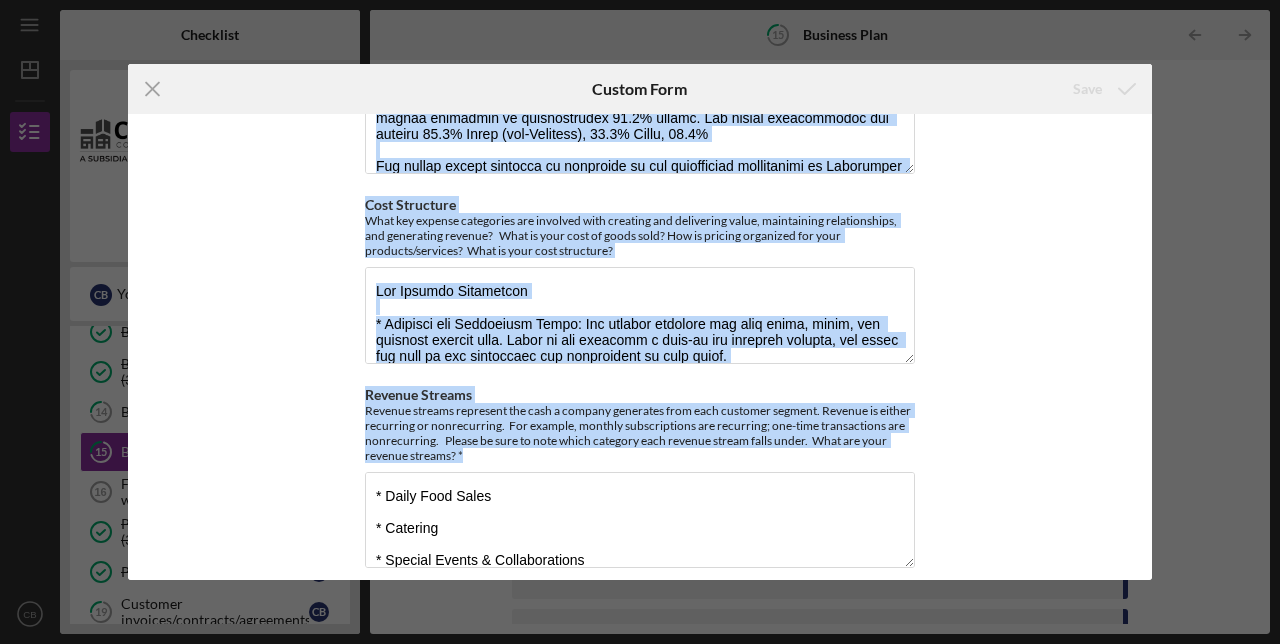 drag, startPoint x: 371, startPoint y: 131, endPoint x: 1024, endPoint y: 638, distance: 826.7152 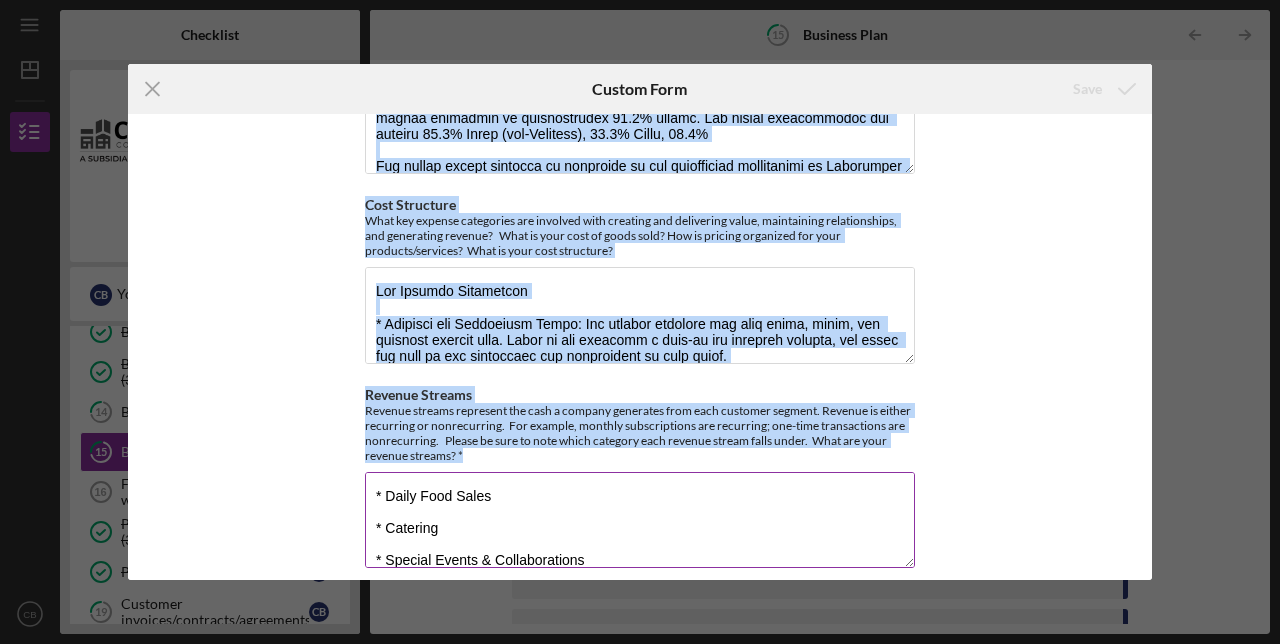 copy on "alue: Why do your customers buy your product? What is the value proposition for your company?   The value proposition describes the bundle of products and services that create value for a specific customer segment.   What are your customers going to buy from you versus your competitors?  Summarize the different value propositions that set your business apart from your competition Our customers have several core needs that our business consistently meets, as evidenced by our strong online reviews. First, they demand value and quality. We address this by serving generous portion sizes and using high-quality ingredients to create food with great flavor, ensuring every customer feels satisfied with their purchase. Second, customers expect a positive and reliable experience. Our amazing customer service is a key differentiator, creating a loyal customer base. Finally, we meet the critical need for late-night convenience. By operating as a late-night kitchen, we provide a reliable, high-quality option for custom..." 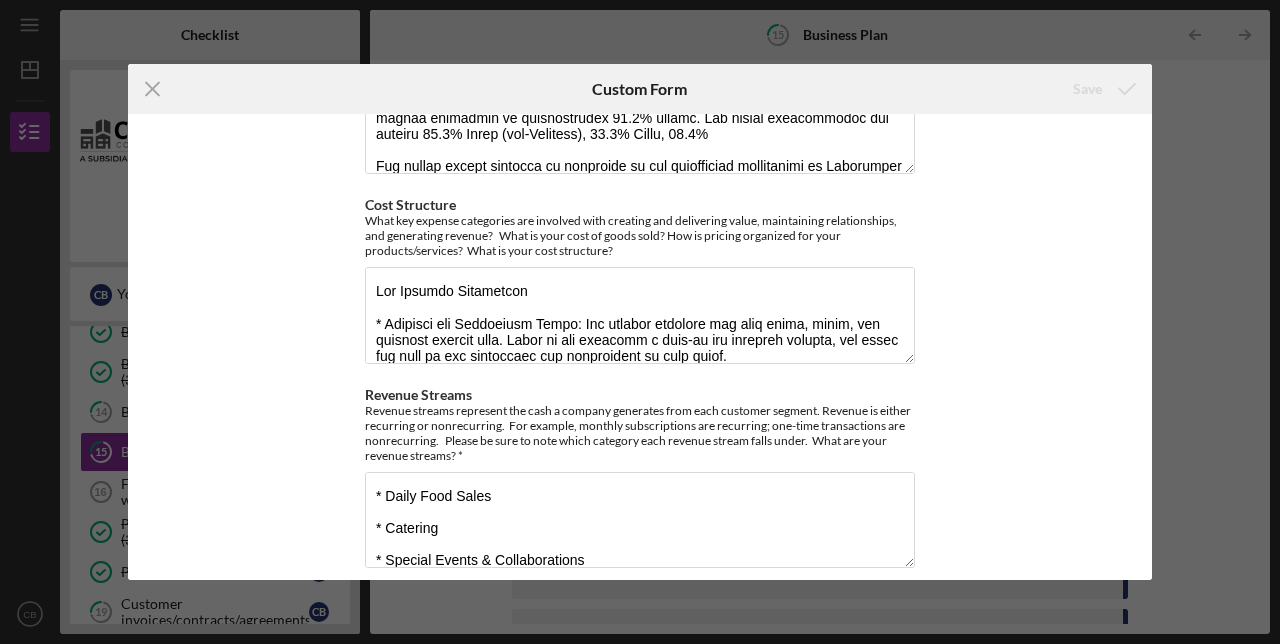 click on "Value: Why do your customers buy your product? What is the value proposition for your company?   The value proposition describes the bundle of products and services that create value for a specific customer segment.   What are your customers going to buy from you versus your competitors?  Summarize the different value propositions that set your business apart from your competition Company History Provide a brief history about your business and experience in the field. Customer Relationships “Customer relationships” are the types of relationships a company establishes with specific customer segments. In these relationships, you’re typically acquiring, retaining, and upselling customers.   These relationship types will have a huge impact on overall customer experience. Does a customer interact with a human? Is there an account manager? Can they only email customer service?  How do you manage customer relationships?* Channels Customer Segments Cost Structure Revenue Streams" at bounding box center (640, 346) 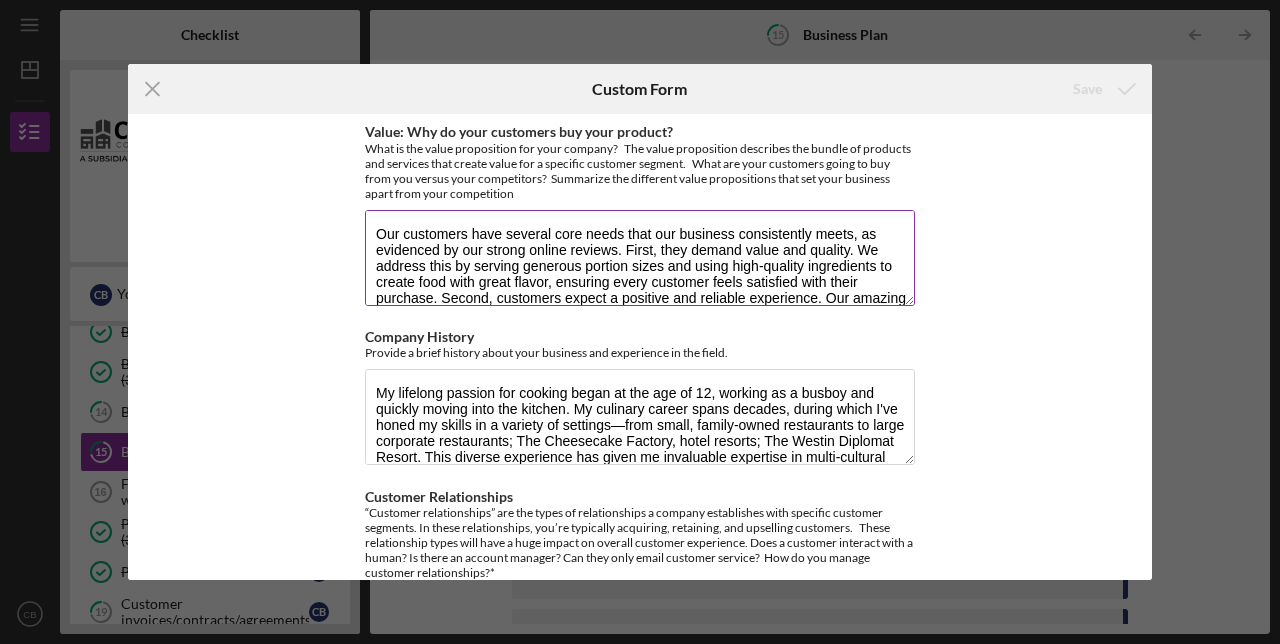 scroll, scrollTop: 80, scrollLeft: 0, axis: vertical 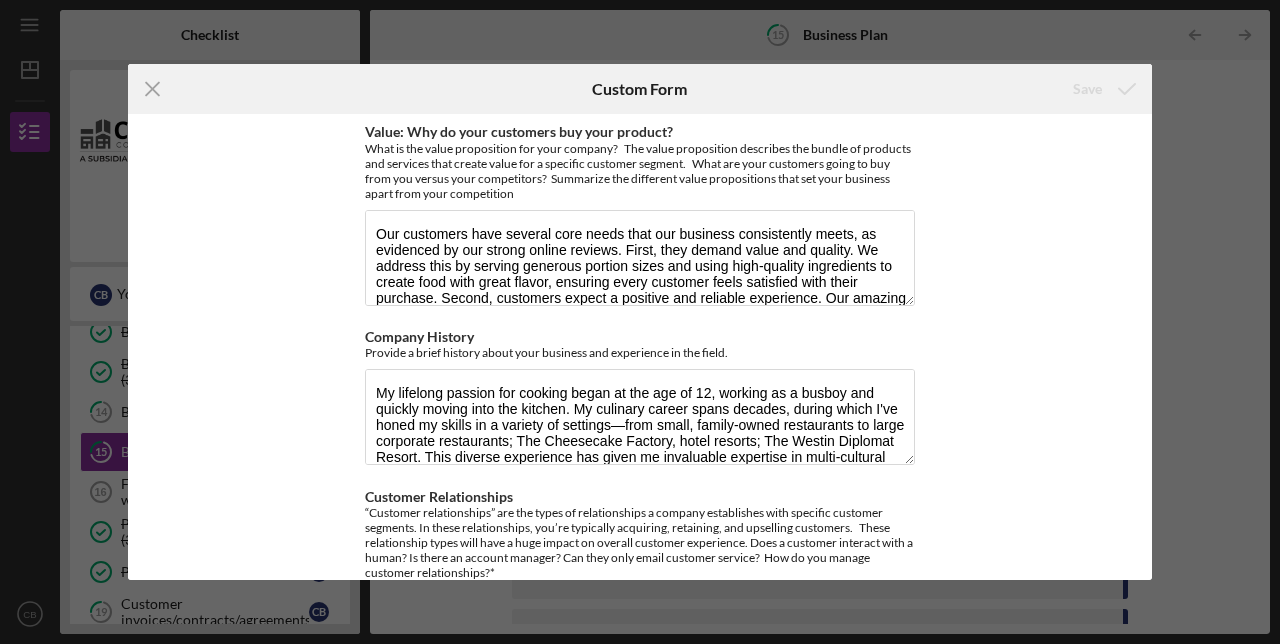 click on "Value: Why do your customers buy your product? What is the value proposition for your company?   The value proposition describes the bundle of products and services that create value for a specific customer segment.   What are your customers going to buy from you versus your competitors?  Summarize the different value propositions that set your business apart from your competition Company History Provide a brief history about your business and experience in the field. Customer Relationships “Customer relationships” are the types of relationships a company establishes with specific customer segments. In these relationships, you’re typically acquiring, retaining, and upselling customers.   These relationship types will have a huge impact on overall customer experience. Does a customer interact with a human? Is there an account manager? Can they only email customer service?  How do you manage customer relationships?* Channels Customer Segments Cost Structure Revenue Streams" at bounding box center [640, 346] 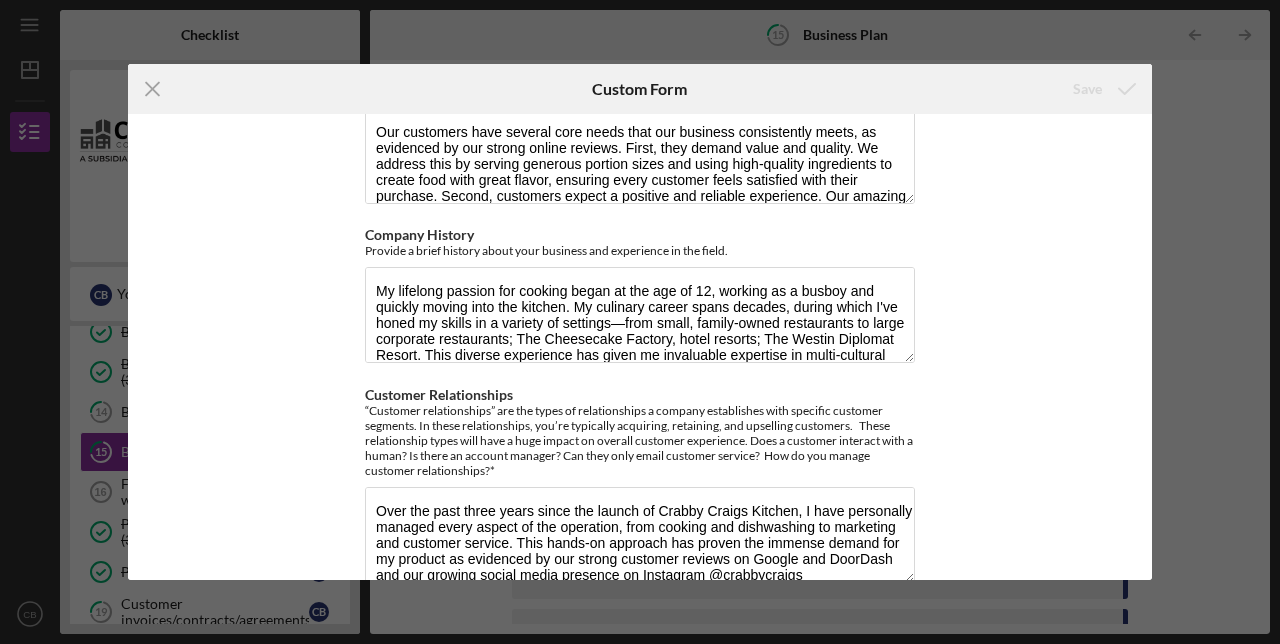 scroll, scrollTop: 108, scrollLeft: 0, axis: vertical 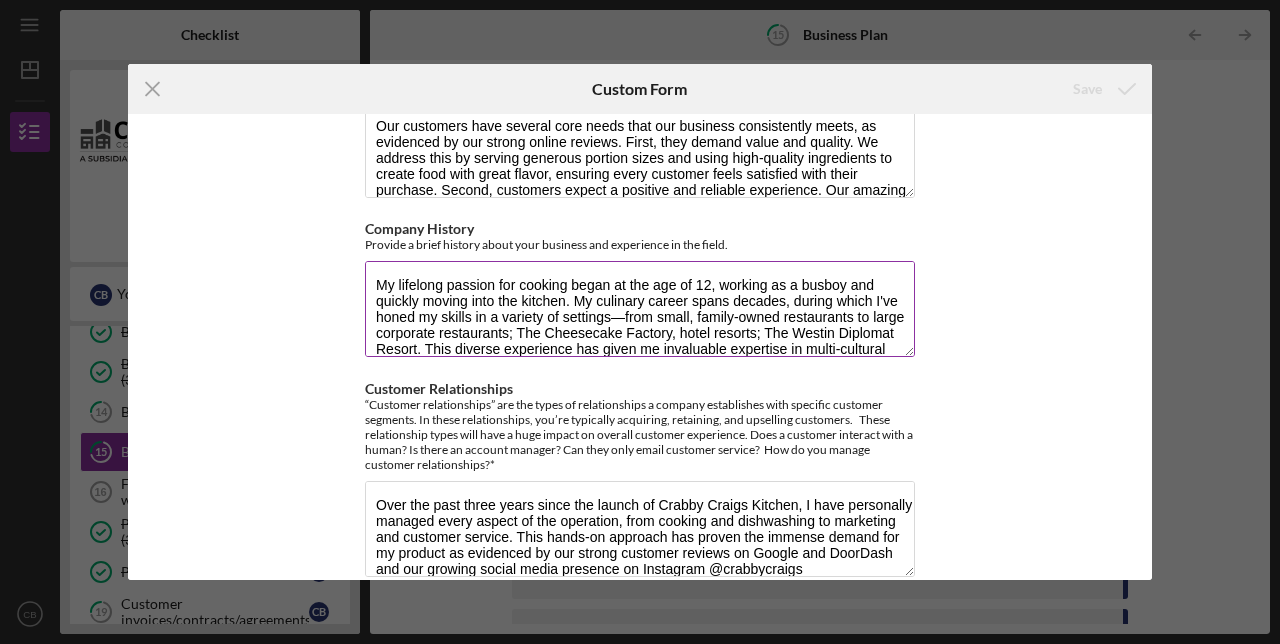 drag, startPoint x: 816, startPoint y: 338, endPoint x: 592, endPoint y: 214, distance: 256.03125 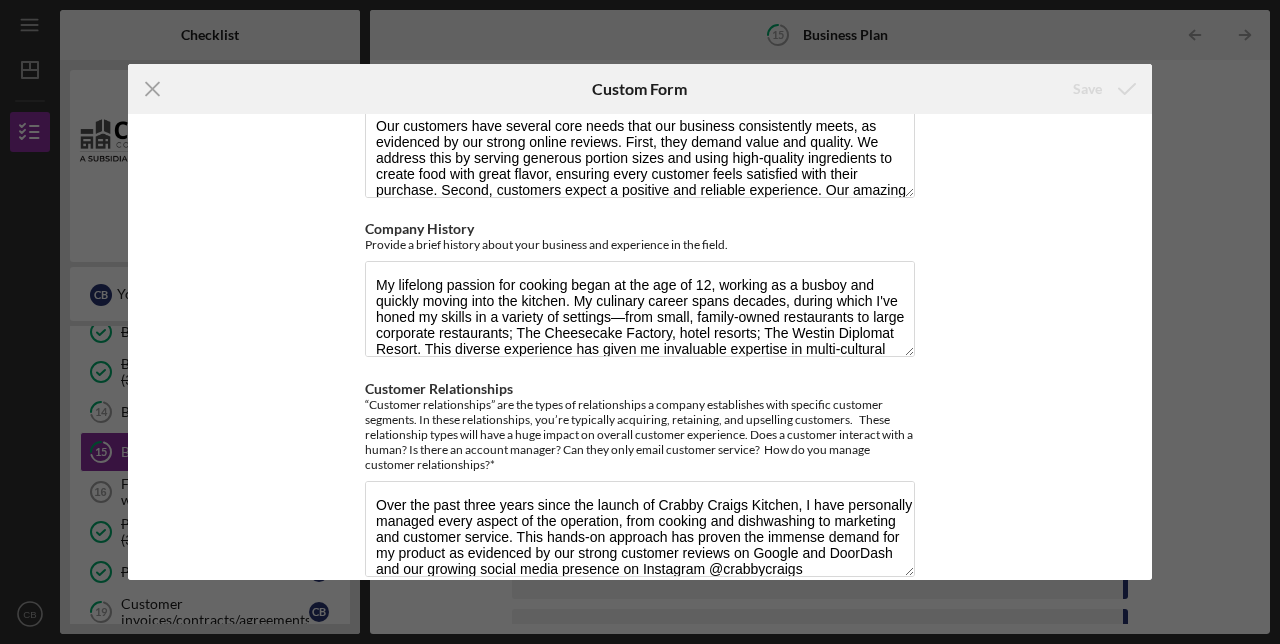 click on "Value: Why do your customers buy your product? What is the value proposition for your company?   The value proposition describes the bundle of products and services that create value for a specific customer segment.   What are your customers going to buy from you versus your competitors?  Summarize the different value propositions that set your business apart from your competition Company History Provide a brief history about your business and experience in the field. Customer Relationships “Customer relationships” are the types of relationships a company establishes with specific customer segments. In these relationships, you’re typically acquiring, retaining, and upselling customers.   These relationship types will have a huge impact on overall customer experience. Does a customer interact with a human? Is there an account manager? Can they only email customer service?  How do you manage customer relationships?* Channels Customer Segments Cost Structure Revenue Streams" at bounding box center [640, 346] 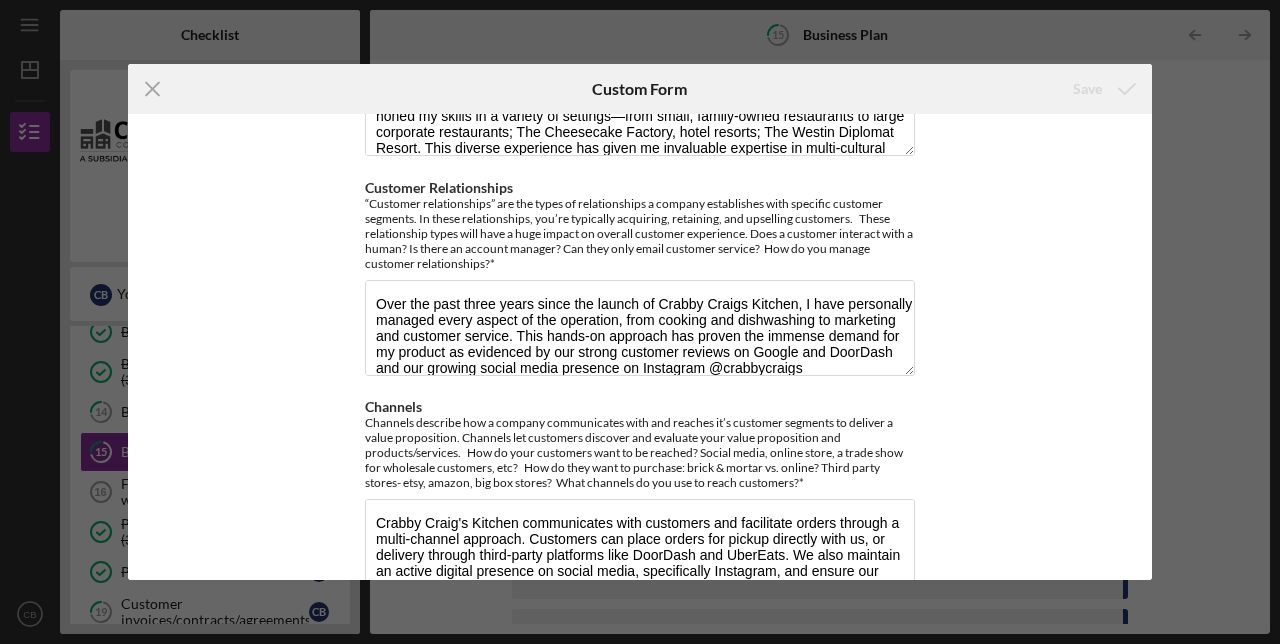 scroll, scrollTop: 314, scrollLeft: 0, axis: vertical 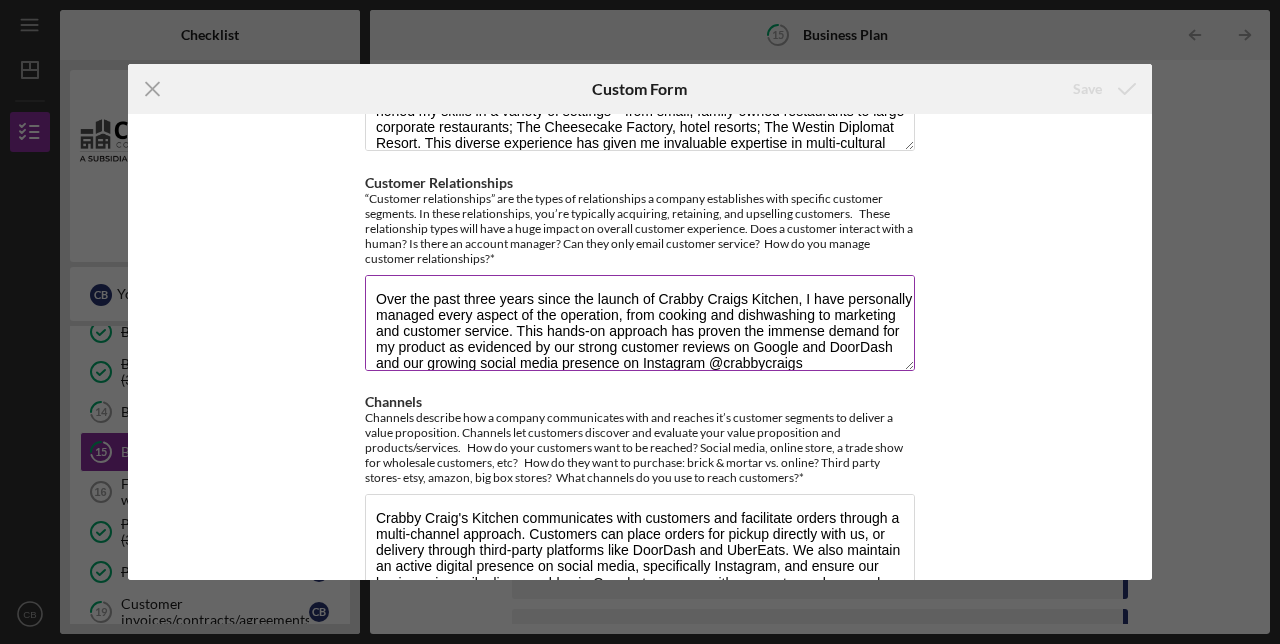 drag, startPoint x: 822, startPoint y: 342, endPoint x: 652, endPoint y: 203, distance: 219.5928 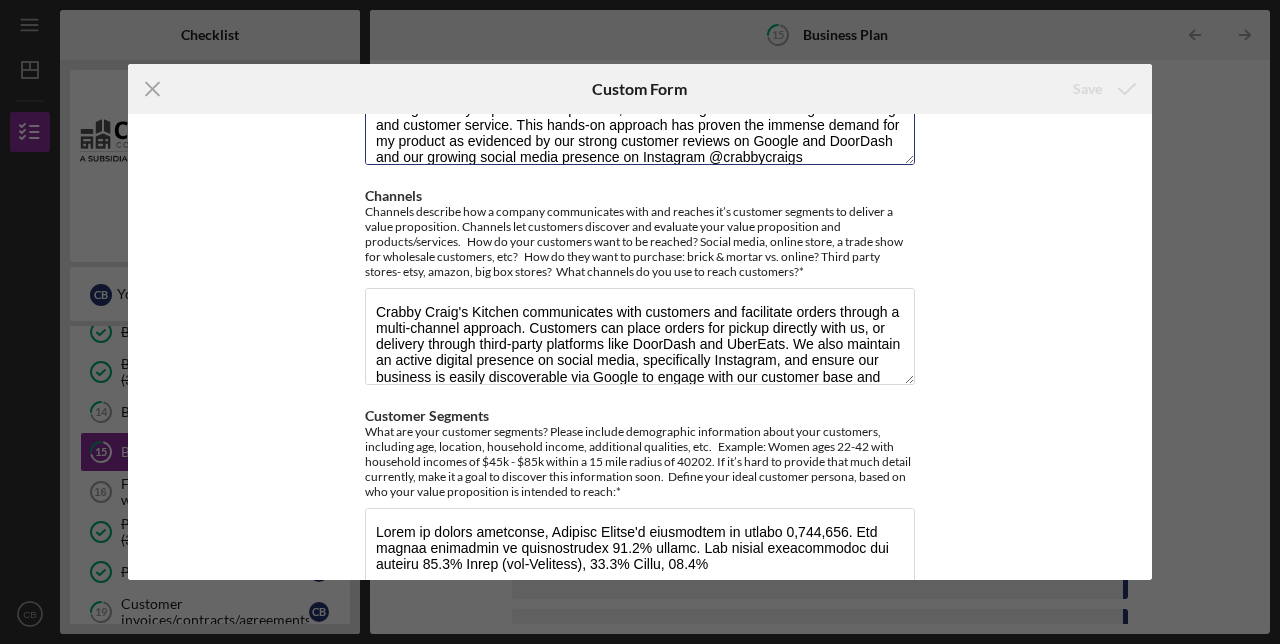 scroll, scrollTop: 553, scrollLeft: 0, axis: vertical 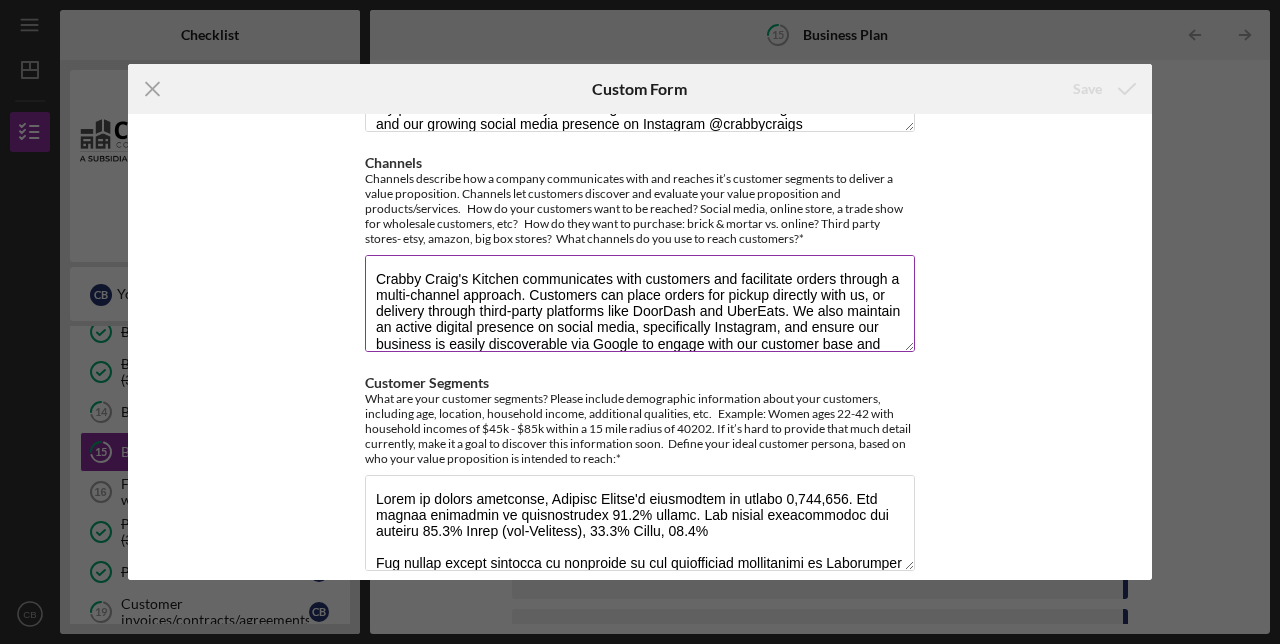 click on "Crabby Craig's Kitchen communicates with customers and facilitate orders through a multi-channel approach. Customers can place orders for pickup directly with us, or delivery through third-party platforms like DoorDash and UberEats. We also maintain an active digital presence on social media, specifically Instagram, and ensure our business is easily discoverable via Google to engage with our customer base and promote our services." at bounding box center [640, 303] 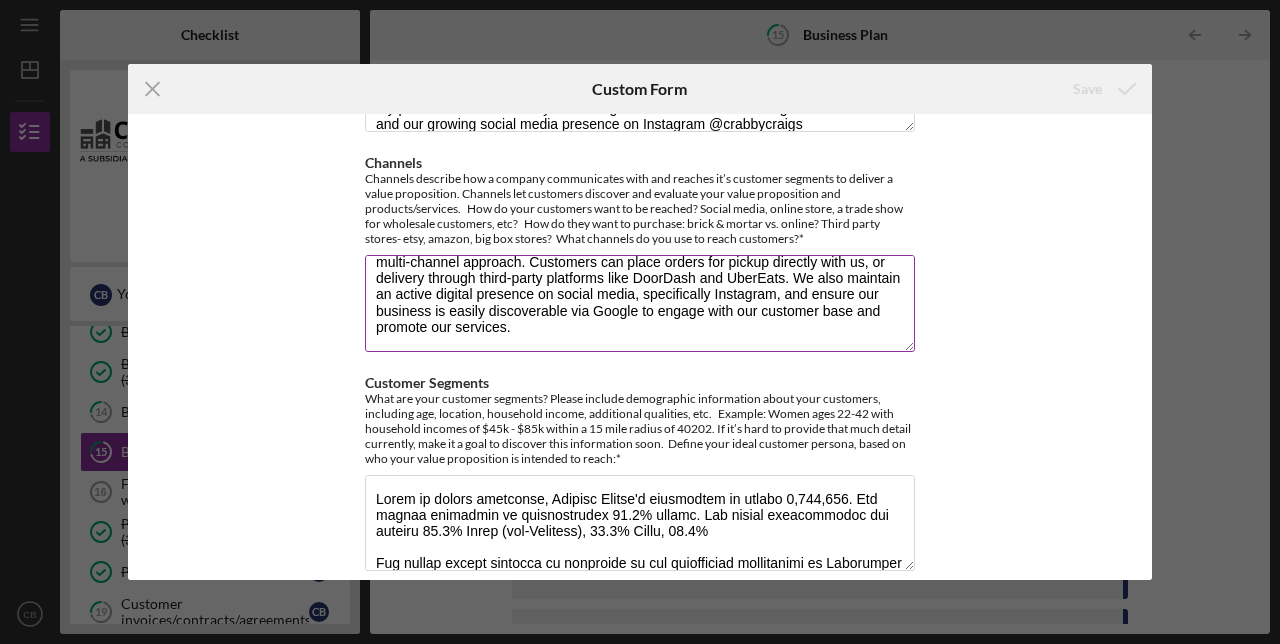 scroll, scrollTop: 0, scrollLeft: 0, axis: both 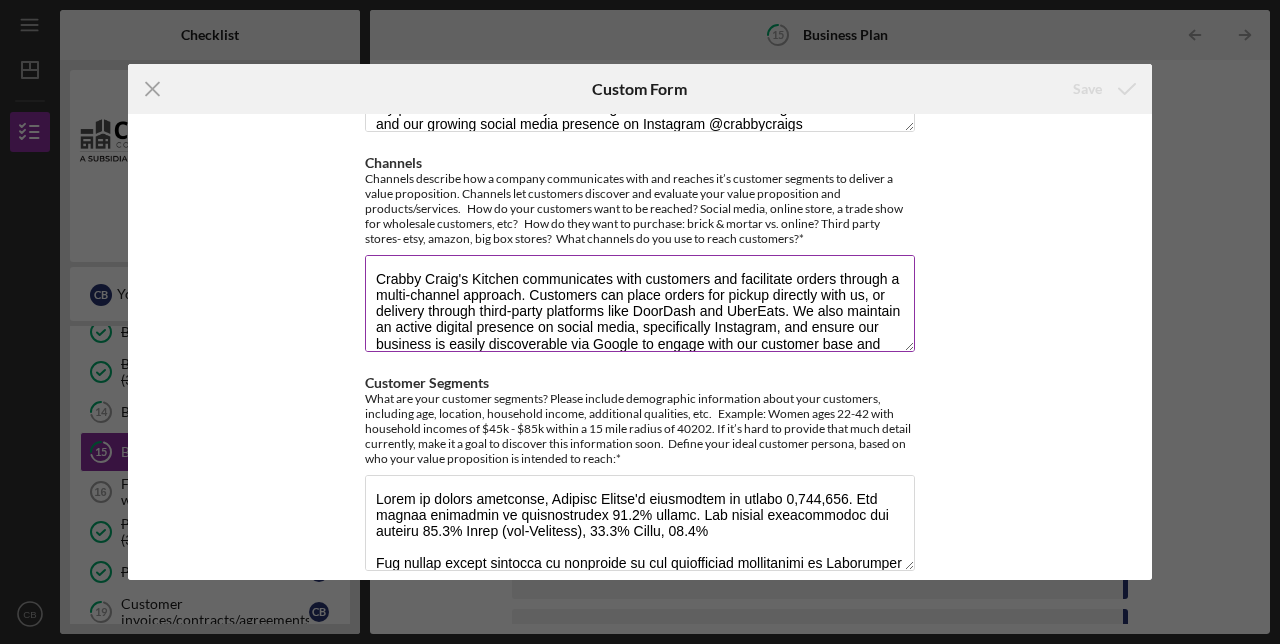 drag, startPoint x: 519, startPoint y: 319, endPoint x: 399, endPoint y: 190, distance: 176.18456 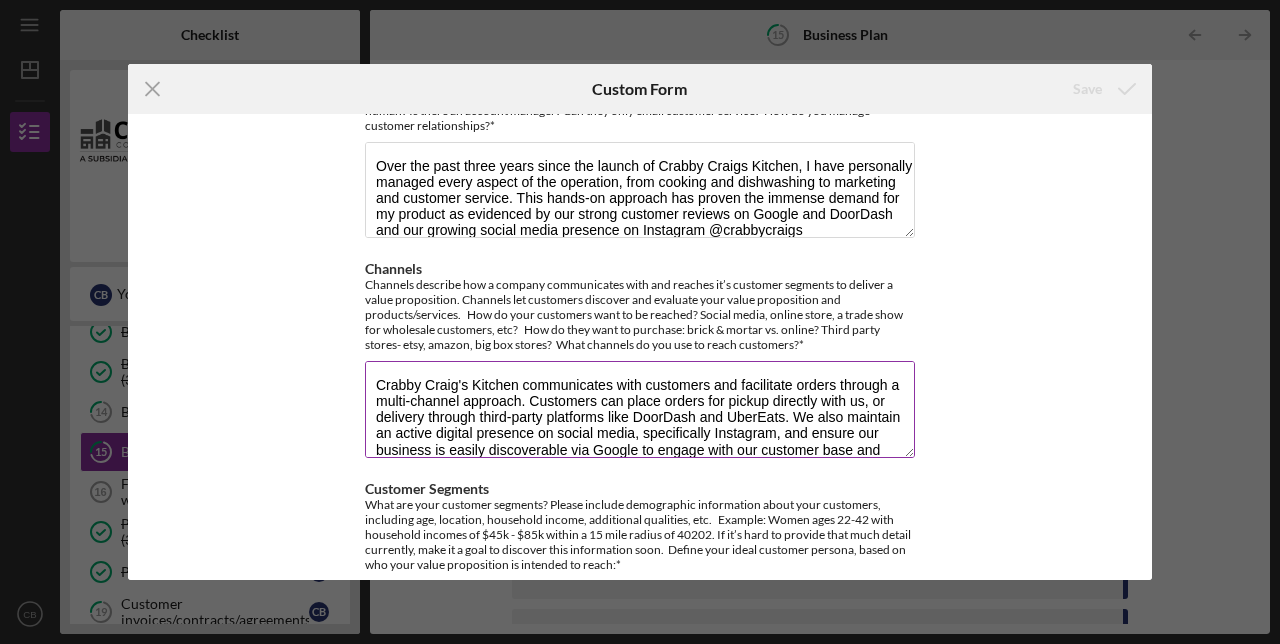 scroll, scrollTop: 445, scrollLeft: 0, axis: vertical 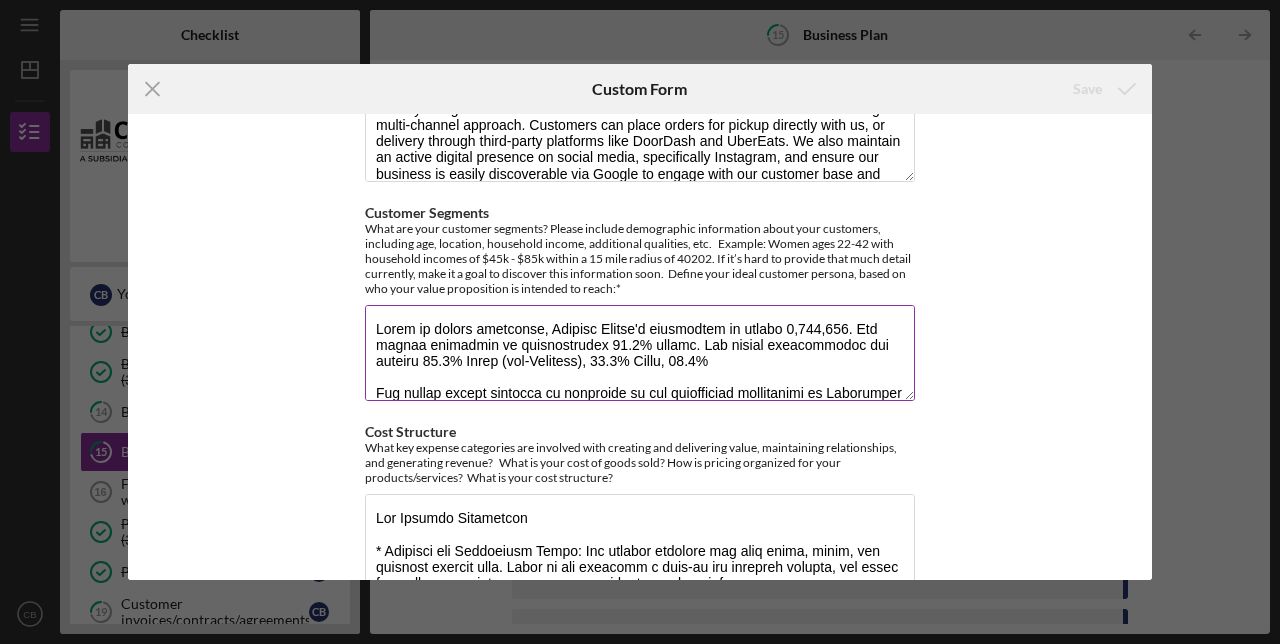 click on "Customer Segments" at bounding box center [640, 353] 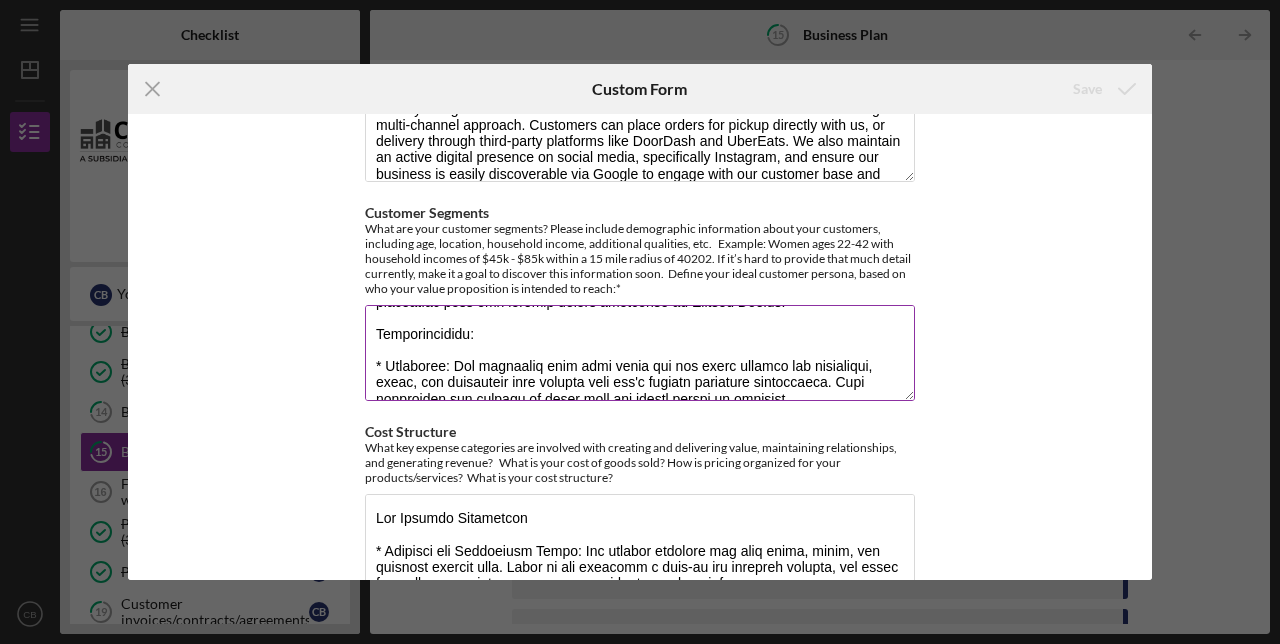 scroll, scrollTop: 837, scrollLeft: 0, axis: vertical 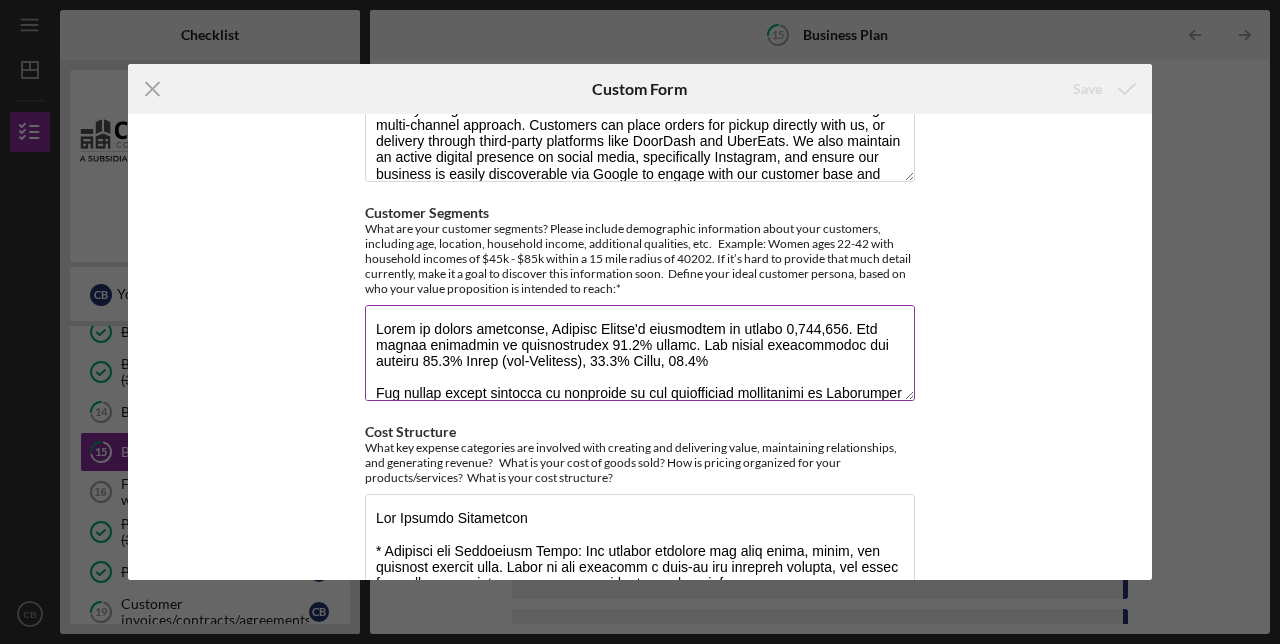drag, startPoint x: 435, startPoint y: 376, endPoint x: 359, endPoint y: 175, distance: 214.88834 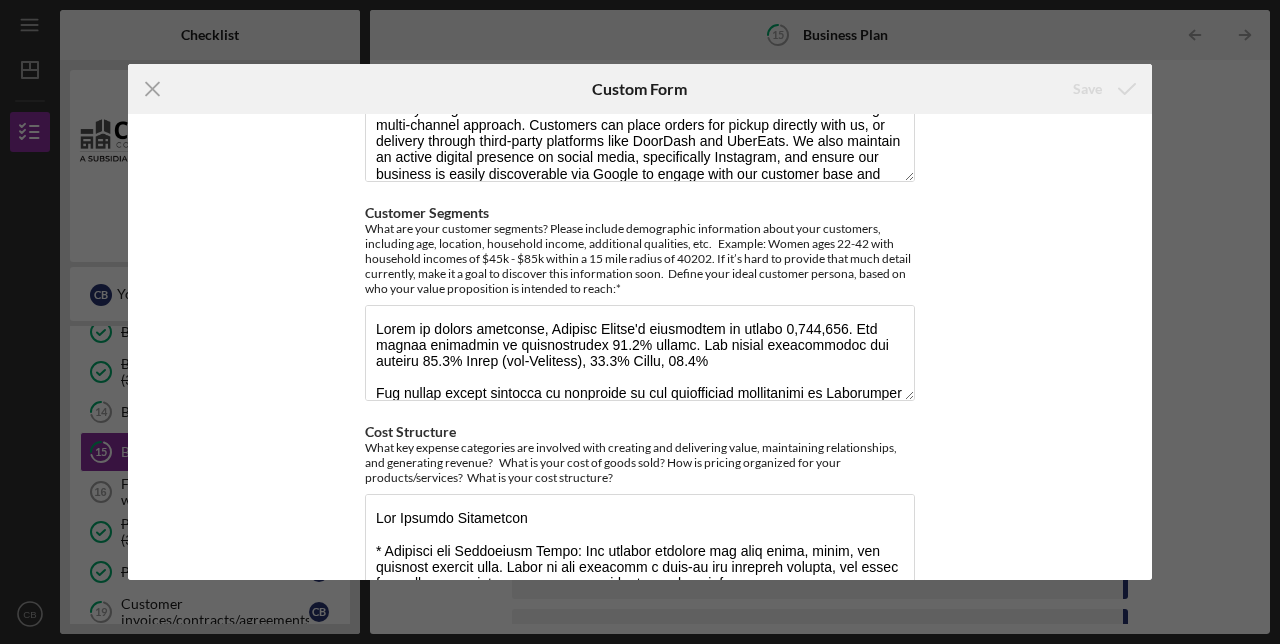 click on "Value: Why do your customers buy your product? What is the value proposition for your company?   The value proposition describes the bundle of products and services that create value for a specific customer segment.   What are your customers going to buy from you versus your competitors?  Summarize the different value propositions that set your business apart from your competition Company History Provide a brief history about your business and experience in the field. Customer Relationships “Customer relationships” are the types of relationships a company establishes with specific customer segments. In these relationships, you’re typically acquiring, retaining, and upselling customers.   These relationship types will have a huge impact on overall customer experience. Does a customer interact with a human? Is there an account manager? Can they only email customer service?  How do you manage customer relationships?* Channels Customer Segments Cost Structure Revenue Streams" at bounding box center [640, 346] 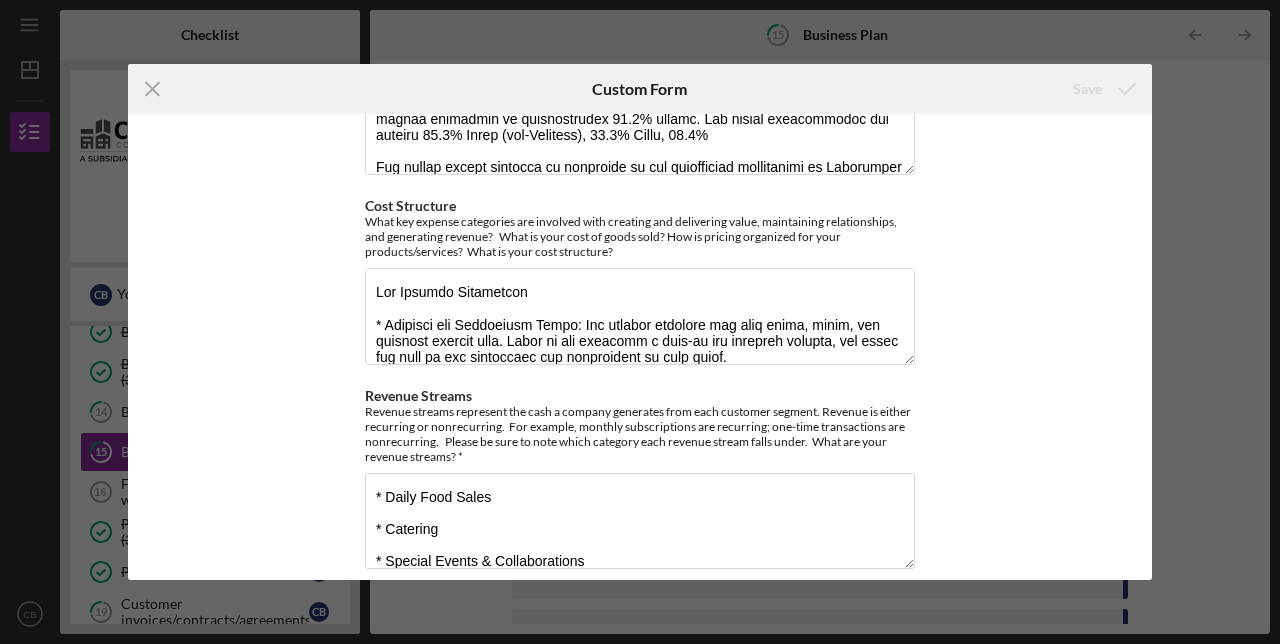 scroll, scrollTop: 948, scrollLeft: 0, axis: vertical 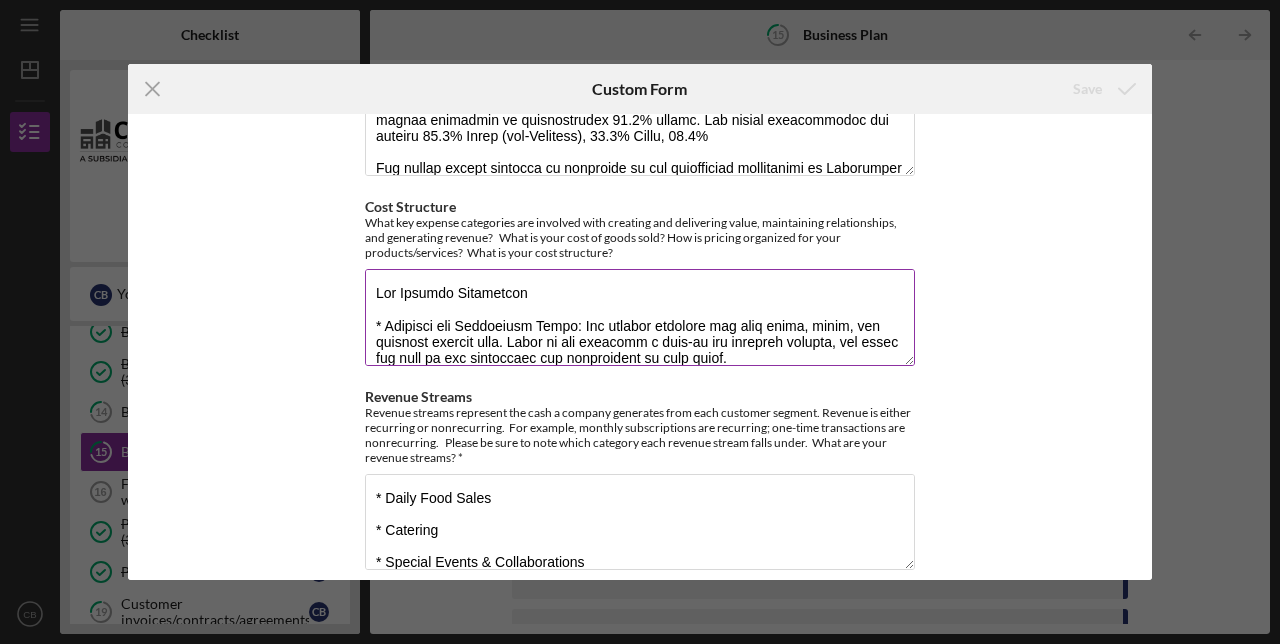 drag, startPoint x: 546, startPoint y: 331, endPoint x: 464, endPoint y: 179, distance: 172.70784 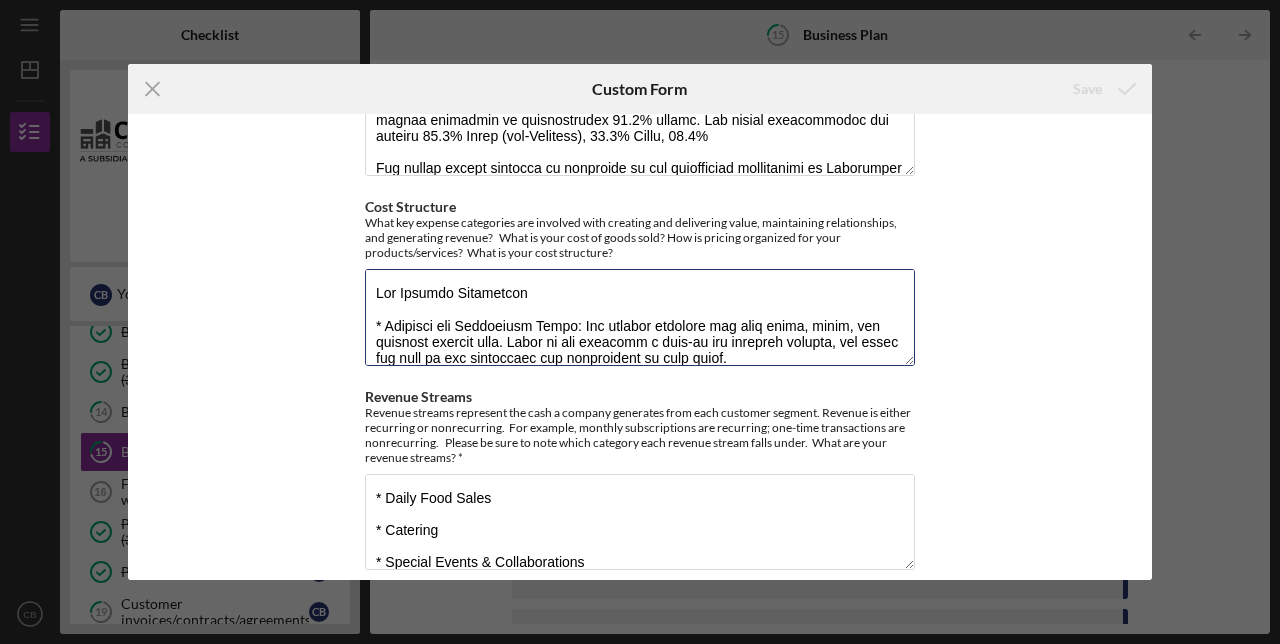 scroll, scrollTop: 950, scrollLeft: 0, axis: vertical 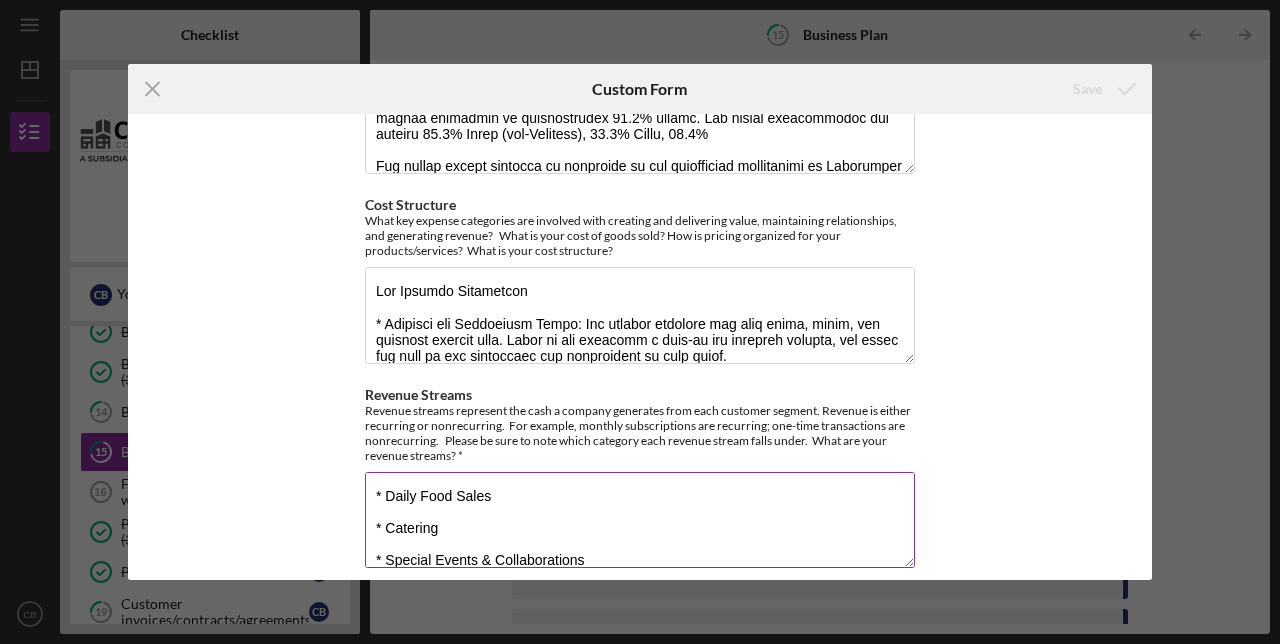 drag, startPoint x: 517, startPoint y: 534, endPoint x: 373, endPoint y: 291, distance: 282.46237 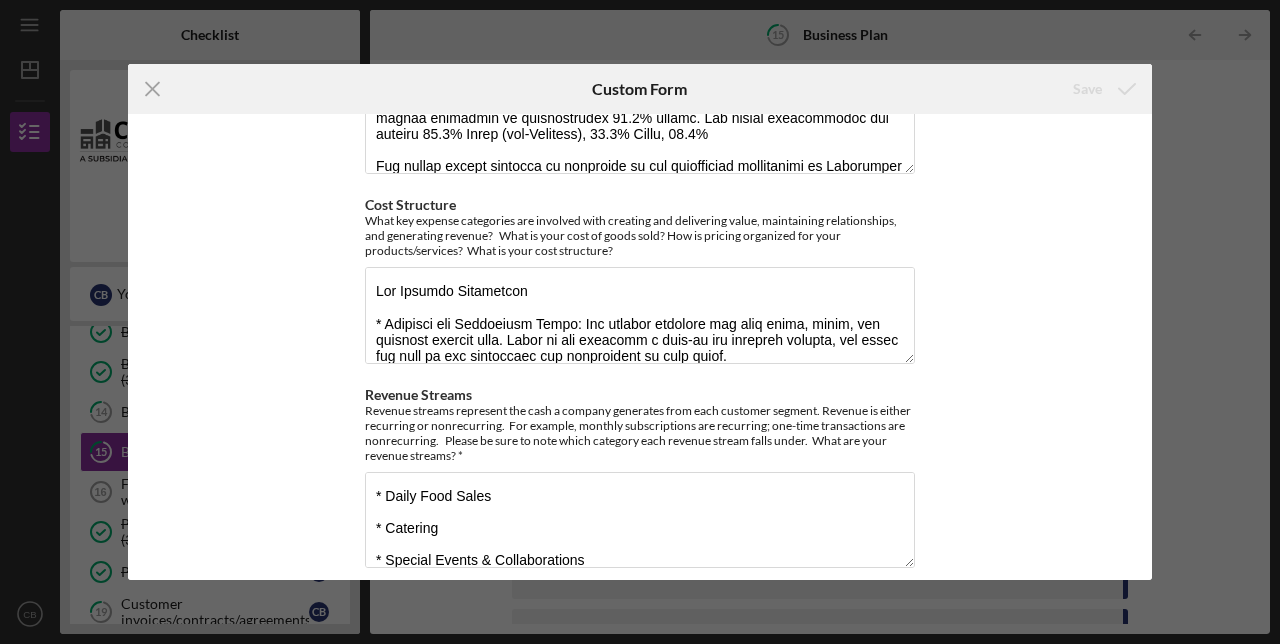 click on "Value: Why do your customers buy your product? What is the value proposition for your company?   The value proposition describes the bundle of products and services that create value for a specific customer segment.   What are your customers going to buy from you versus your competitors?  Summarize the different value propositions that set your business apart from your competition Company History Provide a brief history about your business and experience in the field. Customer Relationships “Customer relationships” are the types of relationships a company establishes with specific customer segments. In these relationships, you’re typically acquiring, retaining, and upselling customers.   These relationship types will have a huge impact on overall customer experience. Does a customer interact with a human? Is there an account manager? Can they only email customer service?  How do you manage customer relationships?* Channels Customer Segments Cost Structure Revenue Streams" at bounding box center (640, 346) 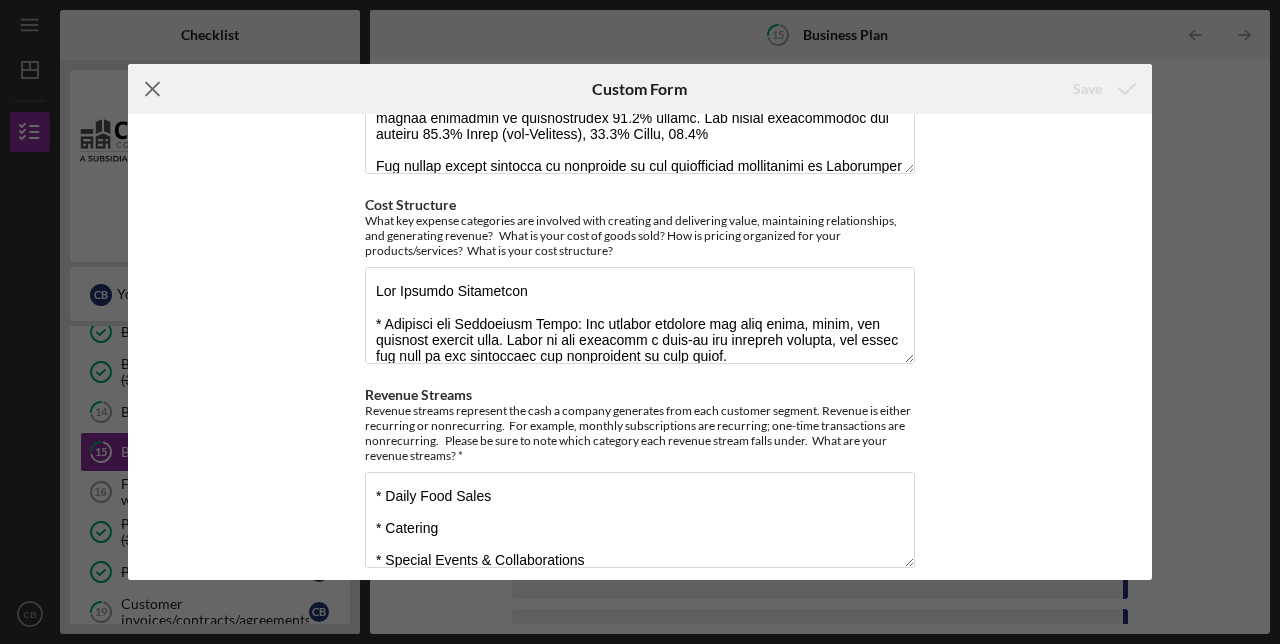 click 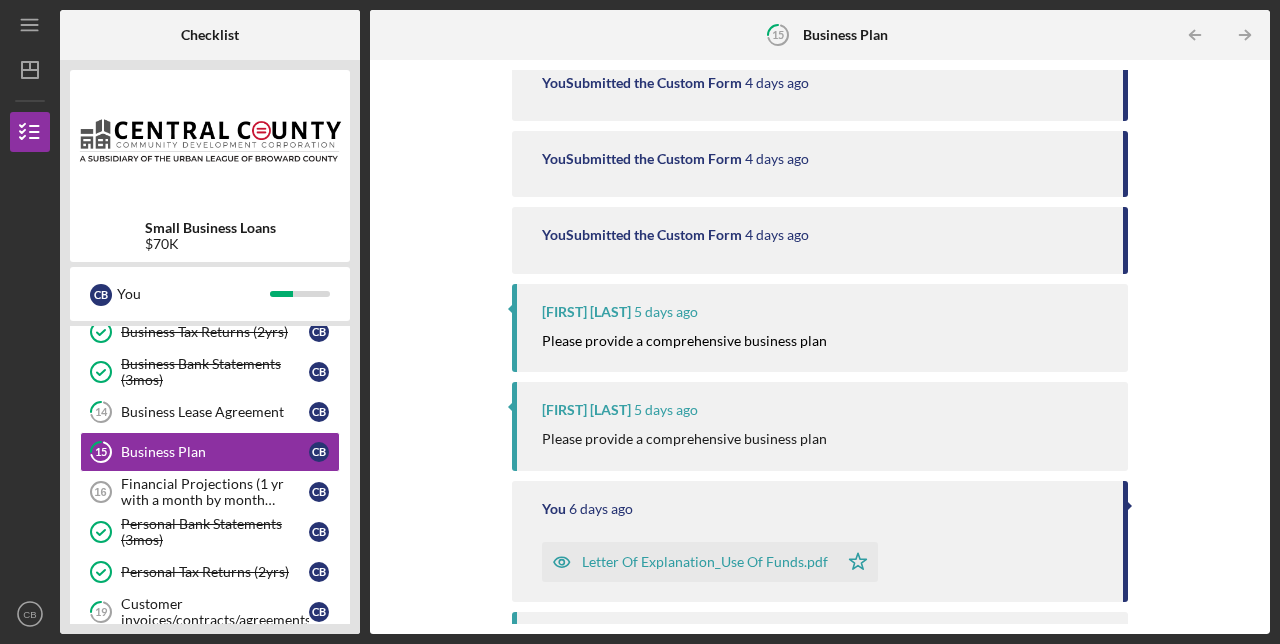 scroll, scrollTop: 667, scrollLeft: 0, axis: vertical 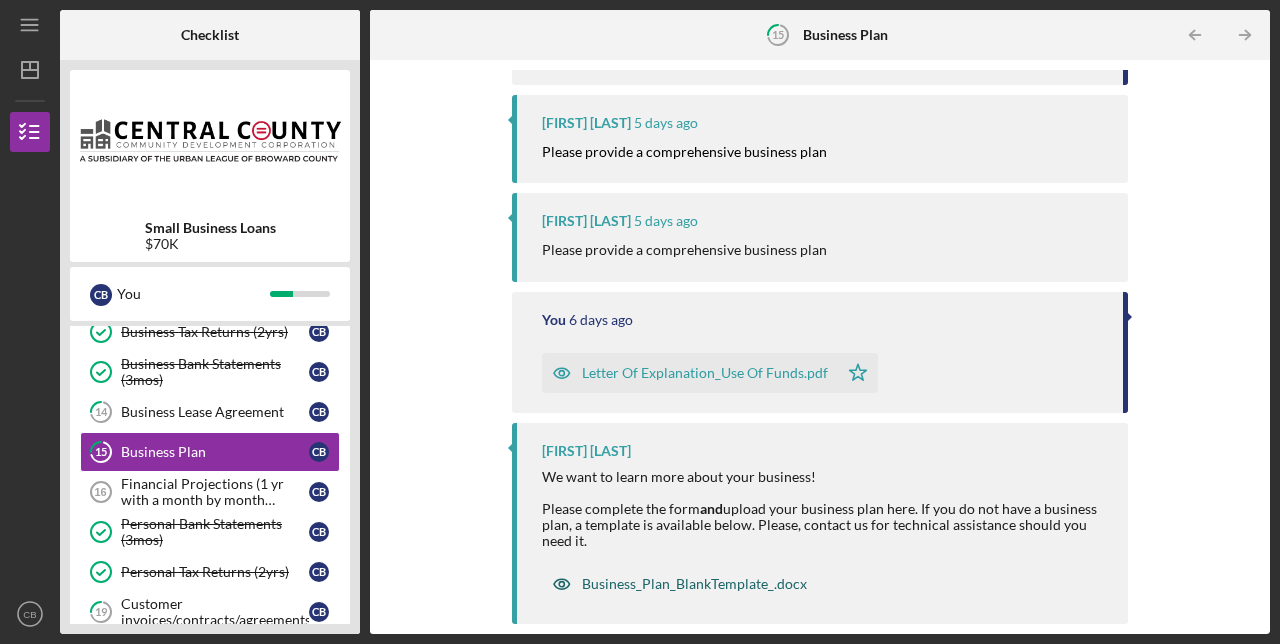 click on "Business_Plan_BlankTemplate_.docx" at bounding box center [679, 584] 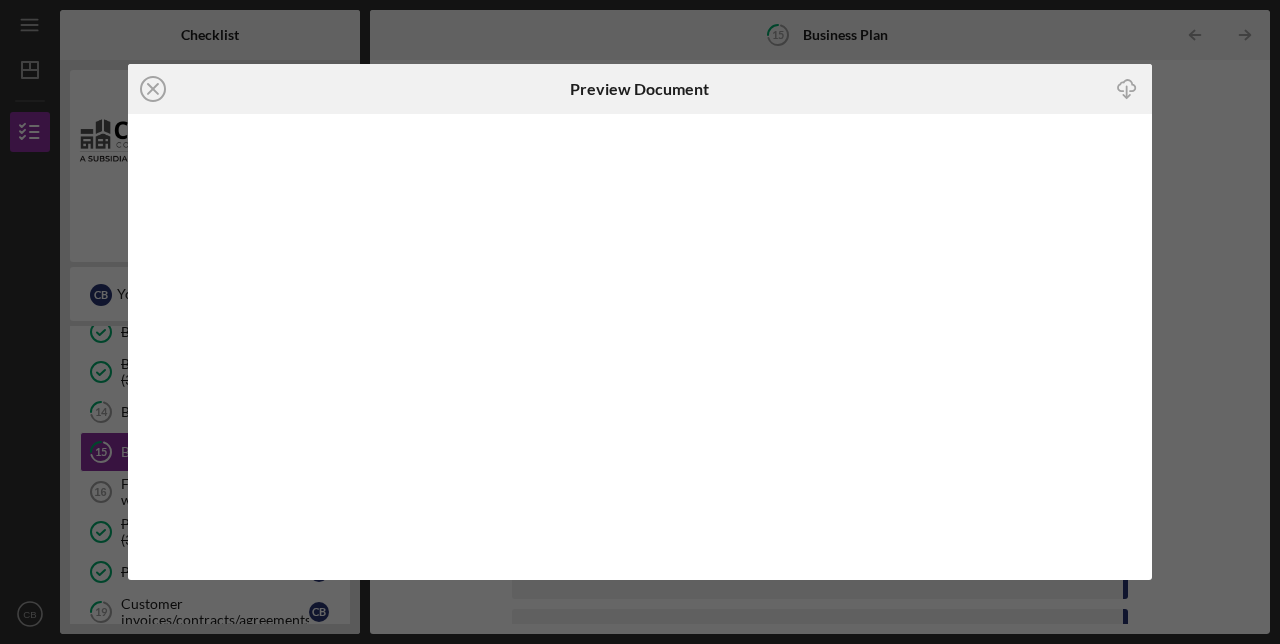 click on "Icon/Close Preview Document Icon/Download" at bounding box center (640, 322) 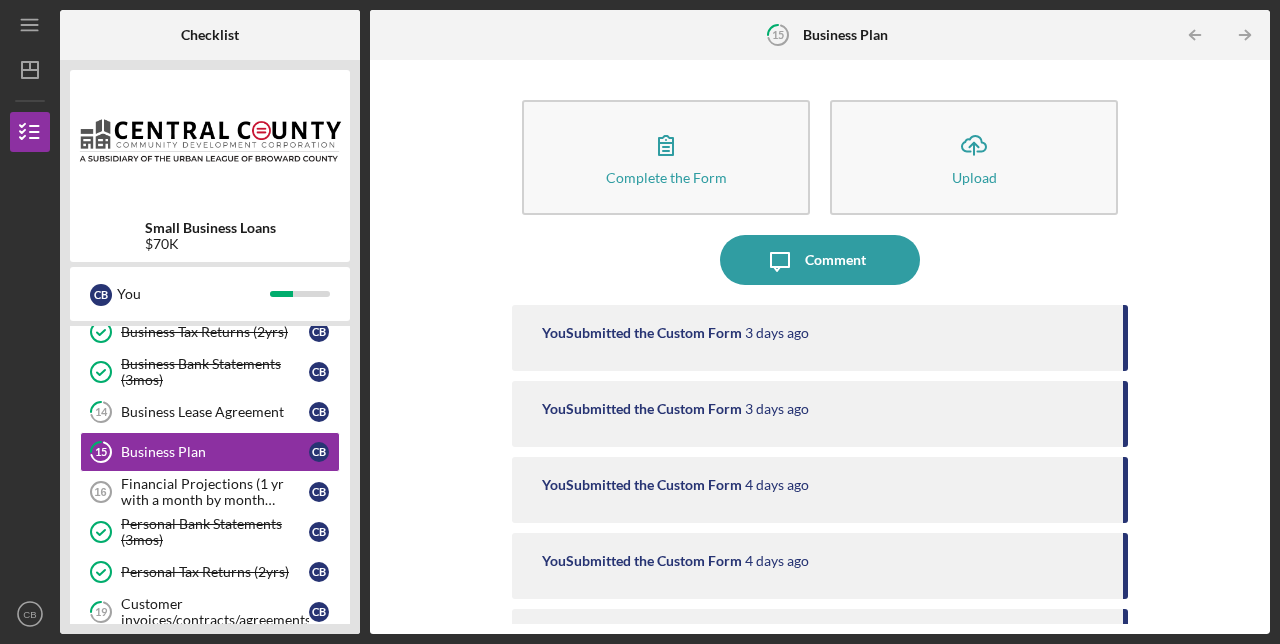scroll, scrollTop: 0, scrollLeft: 0, axis: both 